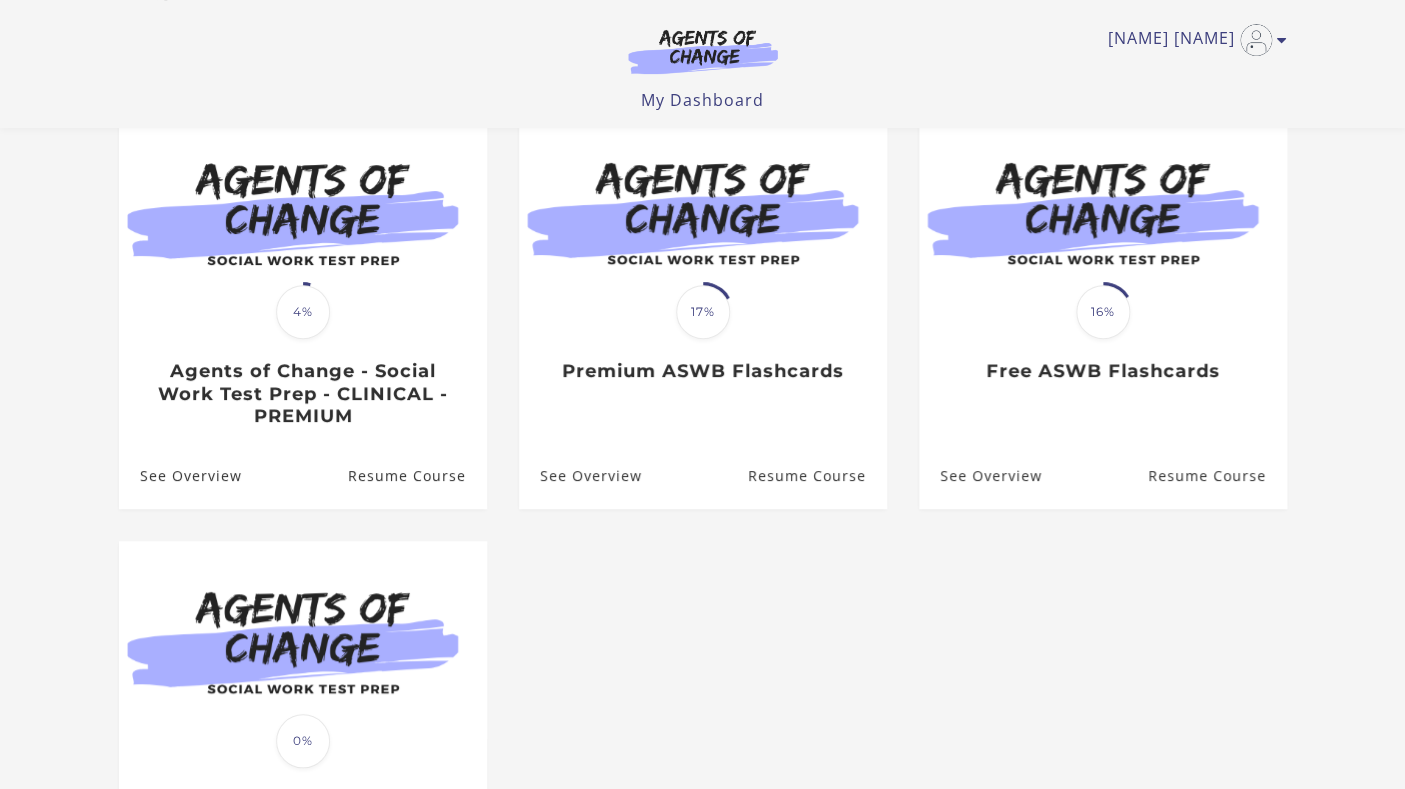 scroll, scrollTop: 192, scrollLeft: 0, axis: vertical 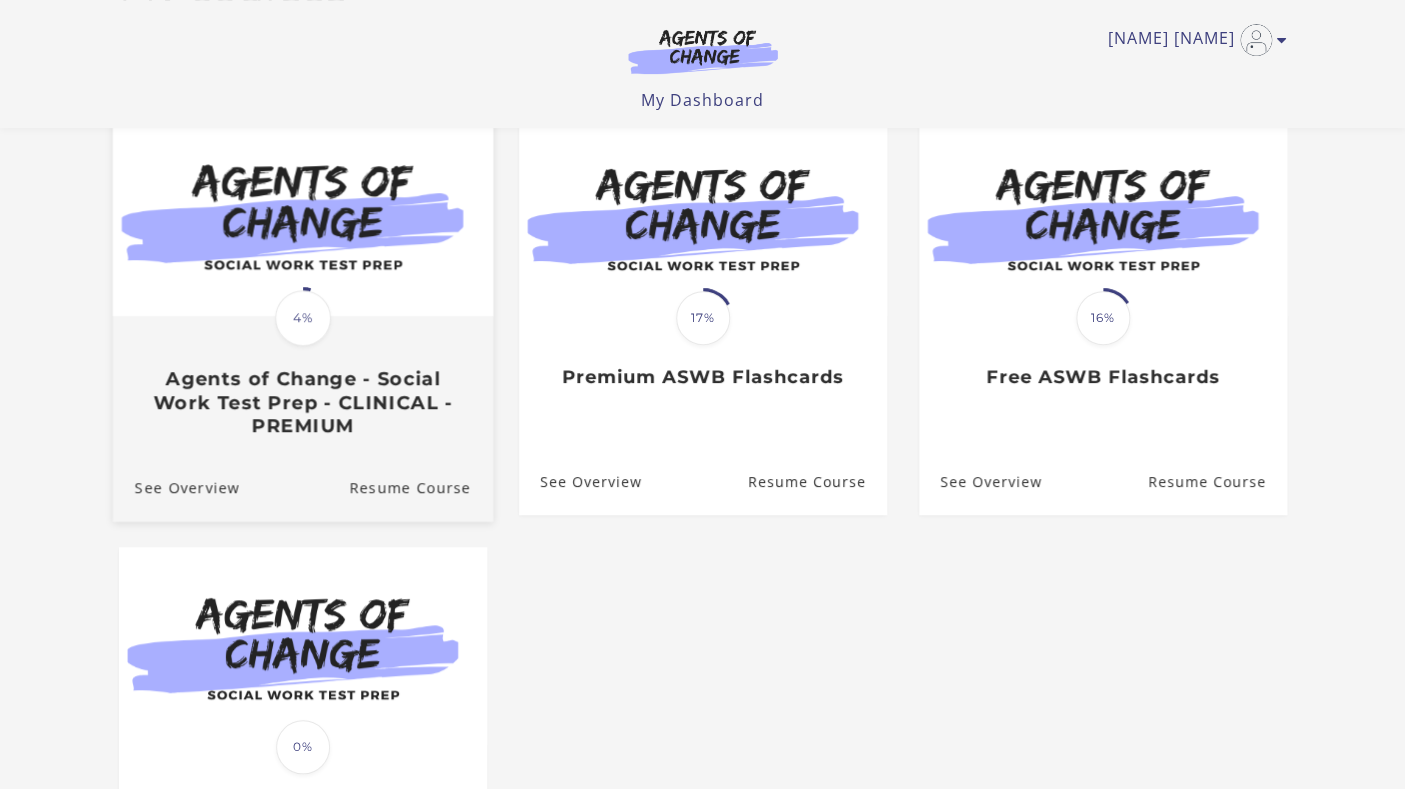 click on "Translation missing: en.liquid.partials.dashboard_course_card.progress_description: 4%
4%
Agents of Change - Social Work Test Prep - CLINICAL - PREMIUM" at bounding box center (302, 283) 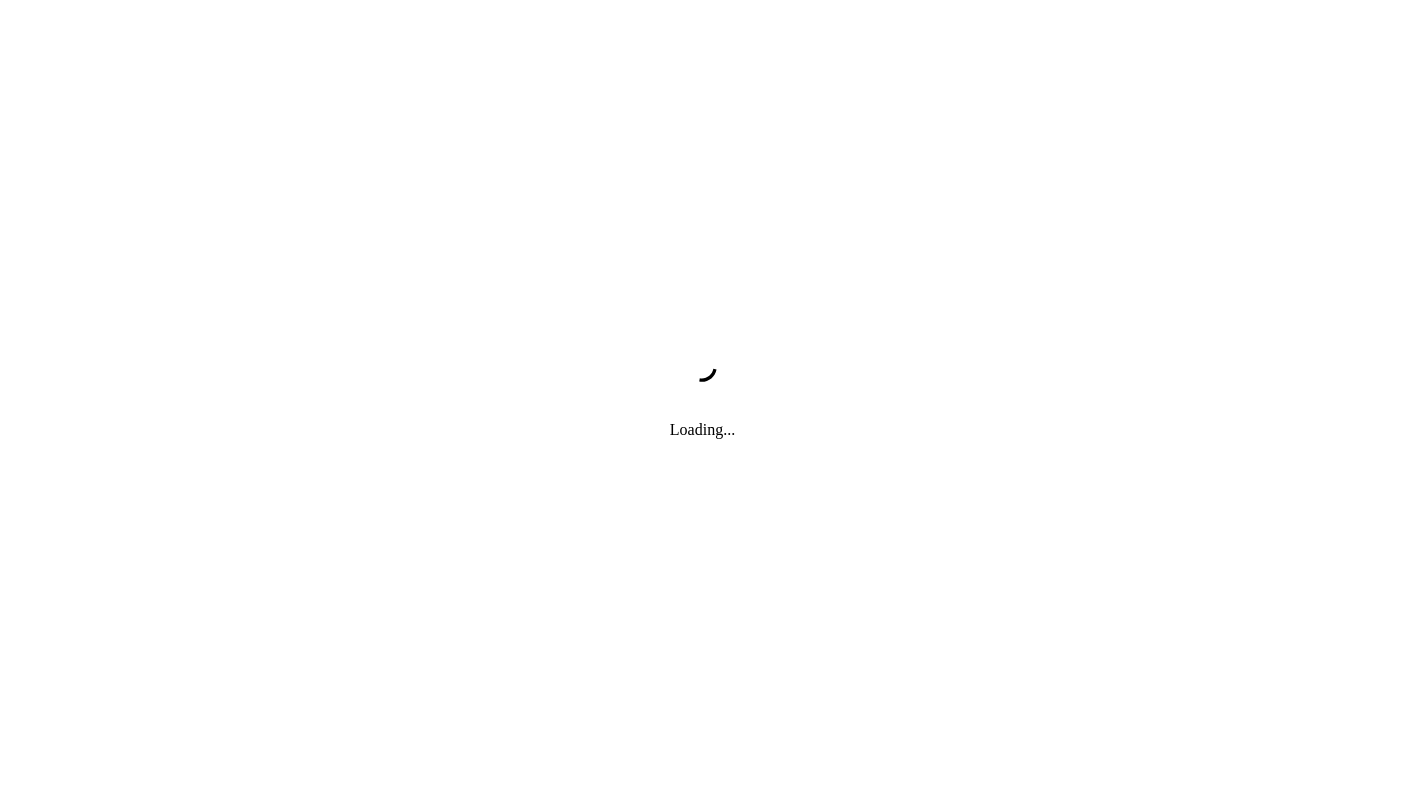 scroll, scrollTop: 0, scrollLeft: 0, axis: both 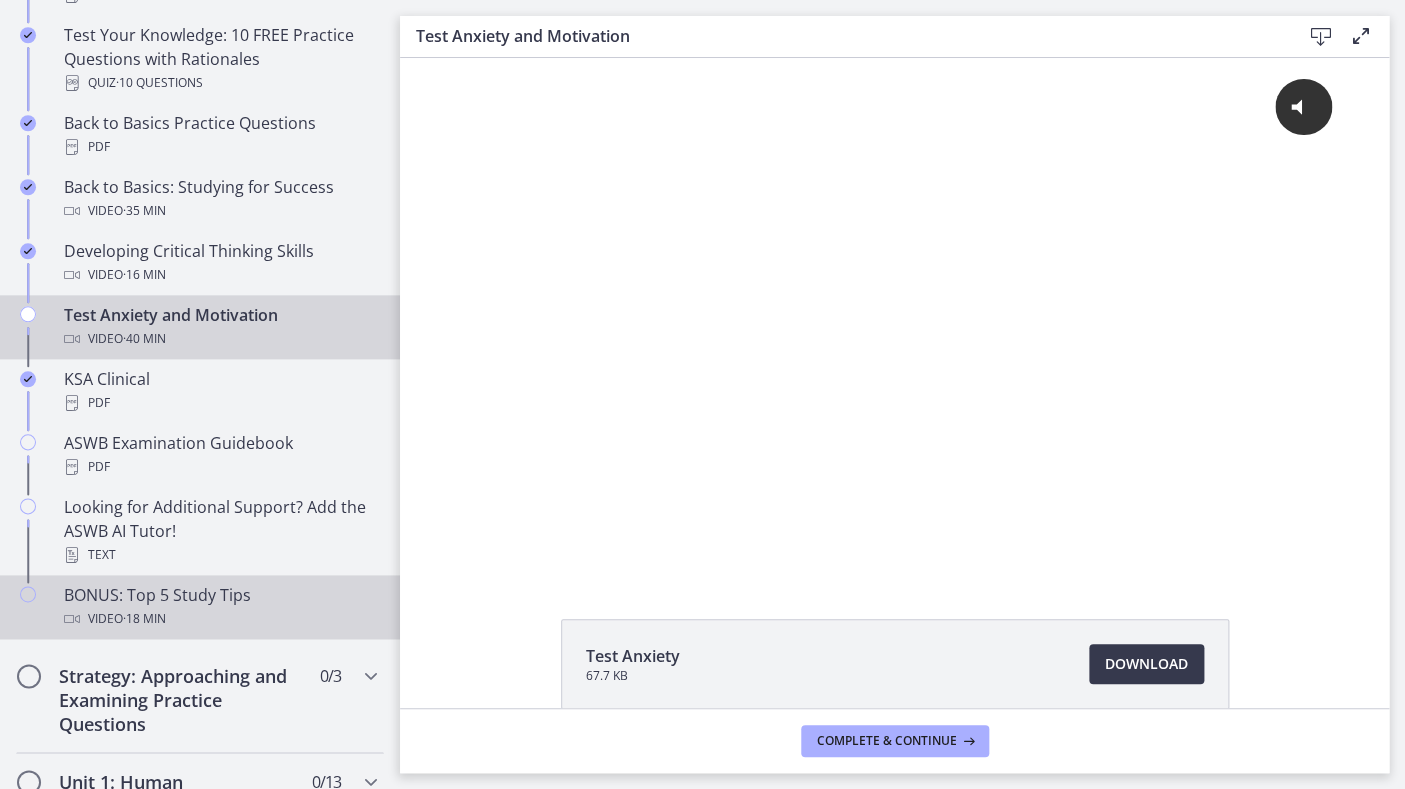 click on "Video
·  18 min" at bounding box center (220, 619) 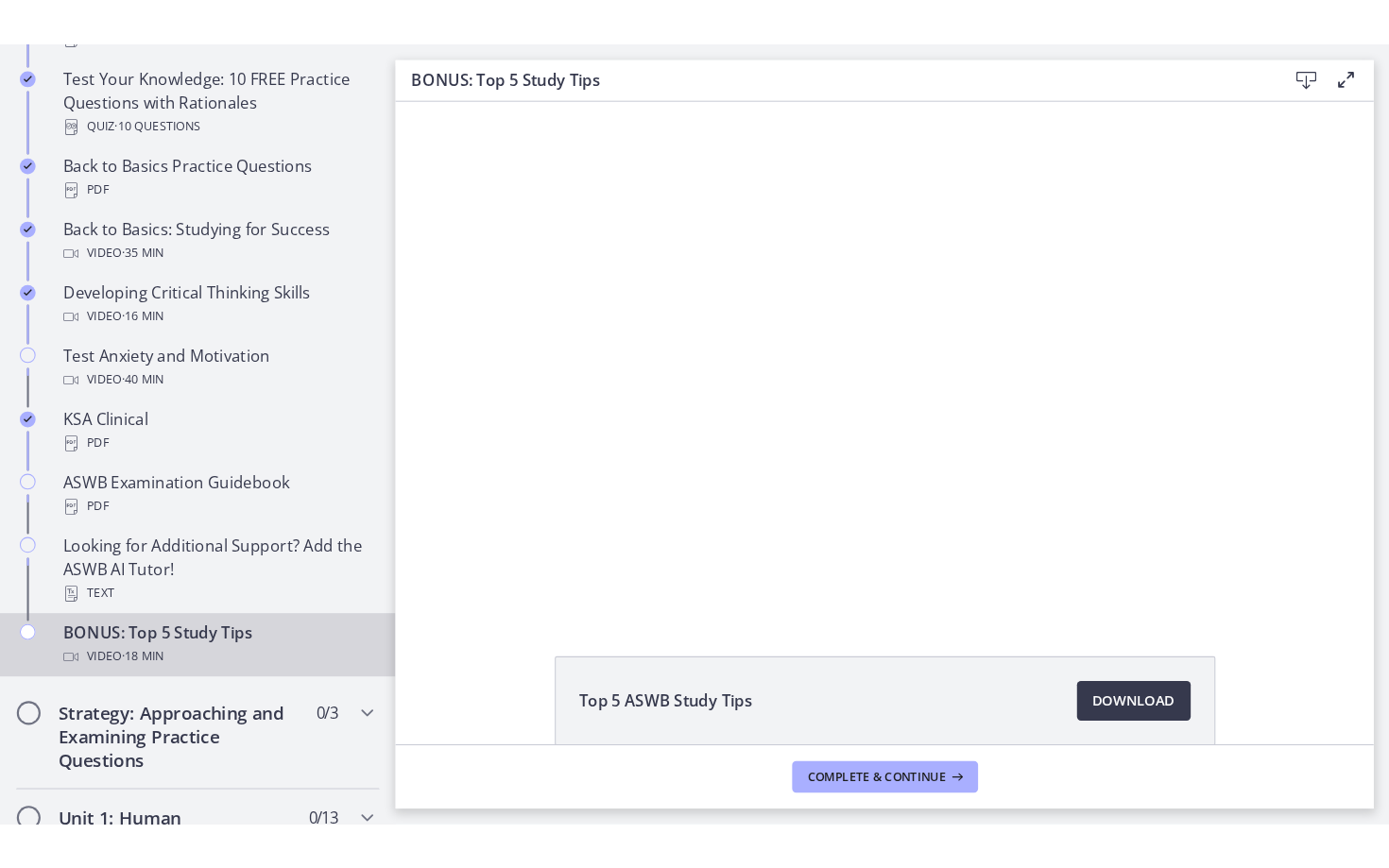 scroll, scrollTop: 0, scrollLeft: 0, axis: both 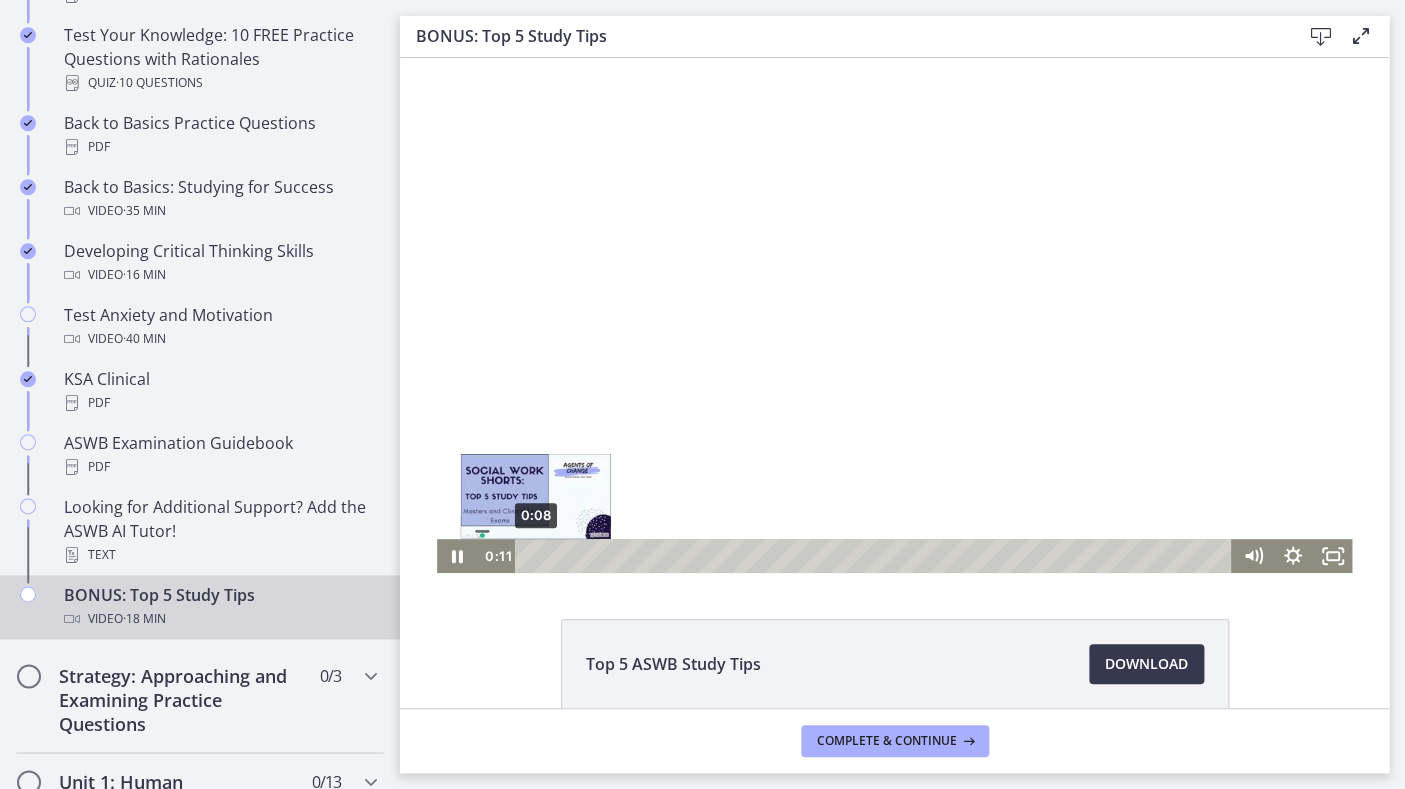 click at bounding box center [536, 555] 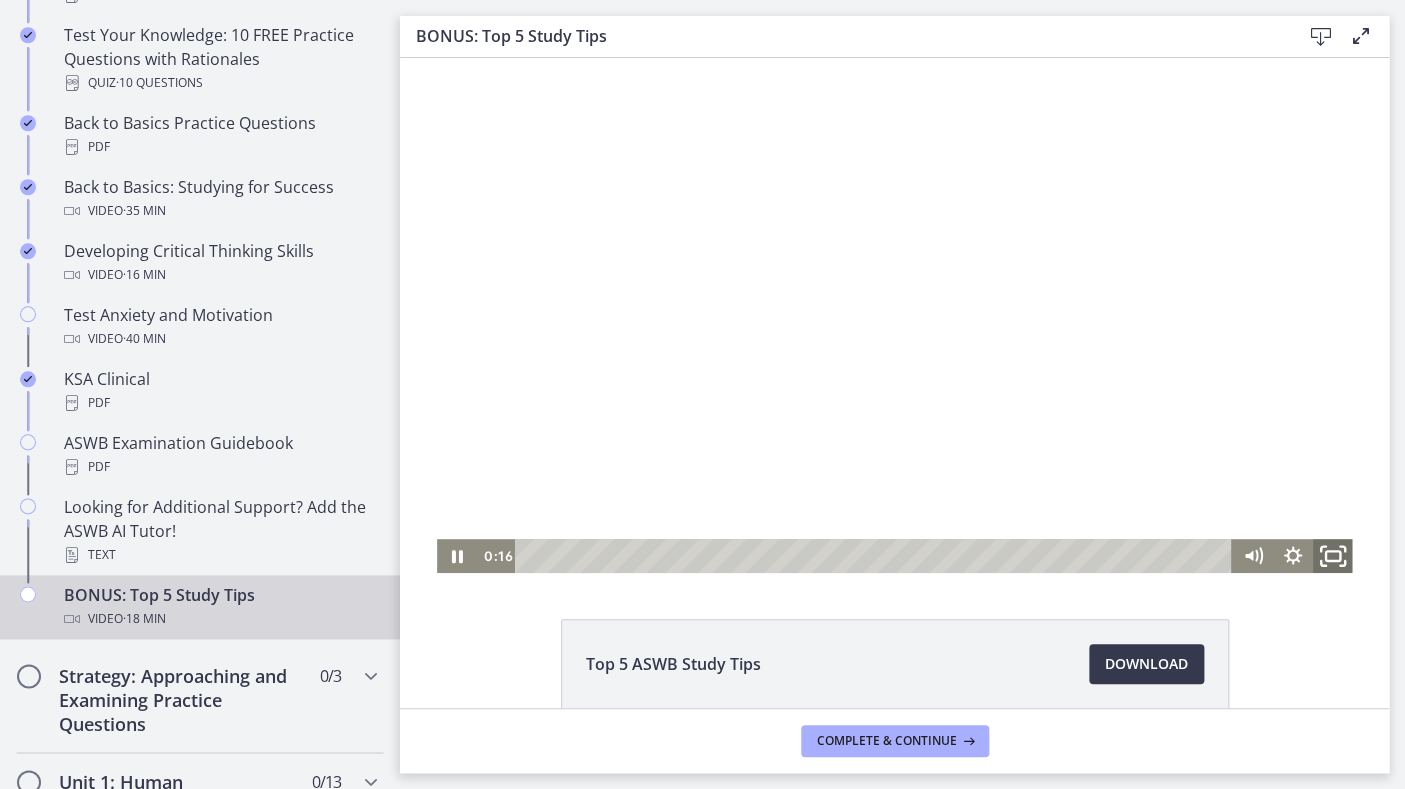 click 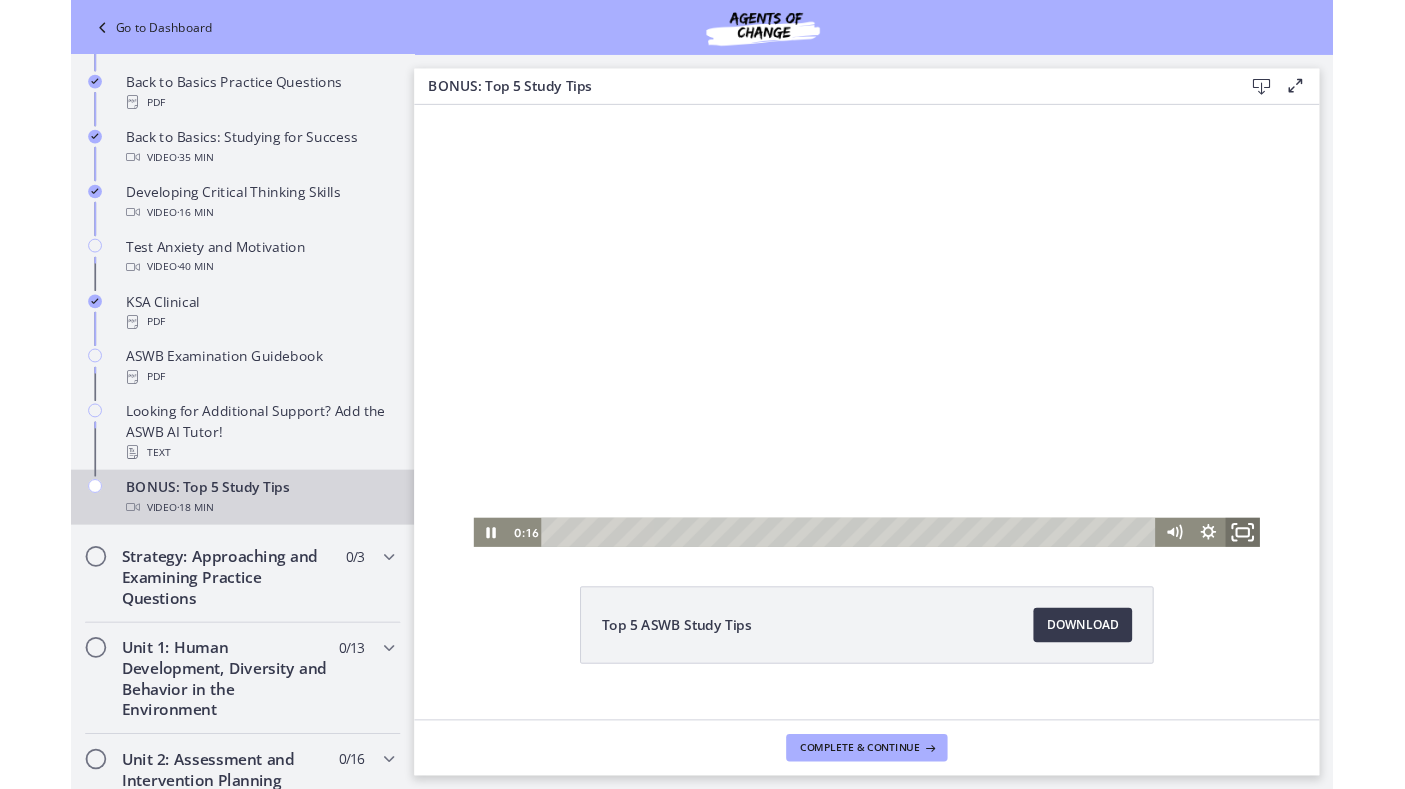 scroll, scrollTop: 516, scrollLeft: 0, axis: vertical 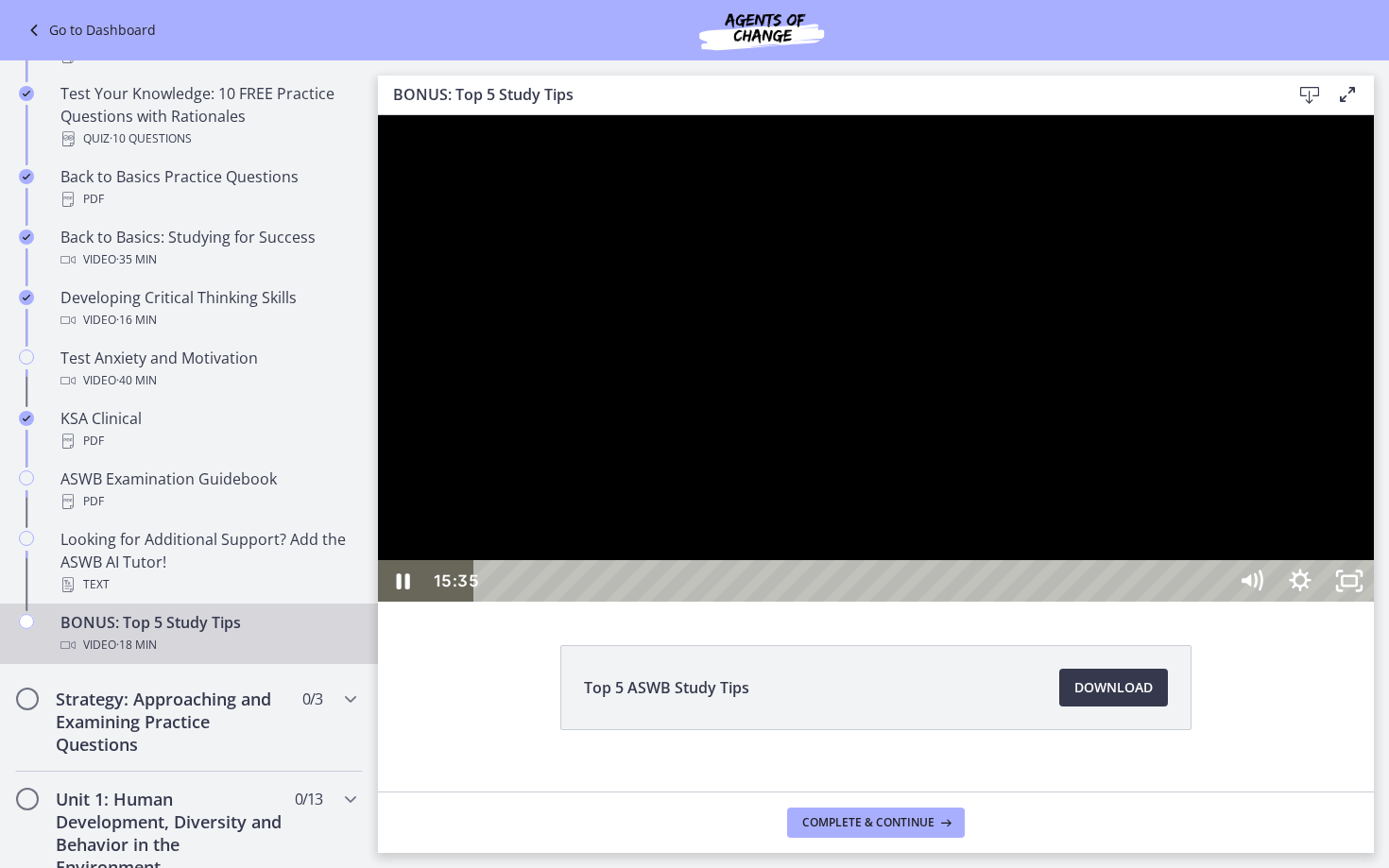 click on "15:35" at bounding box center [853, 581] 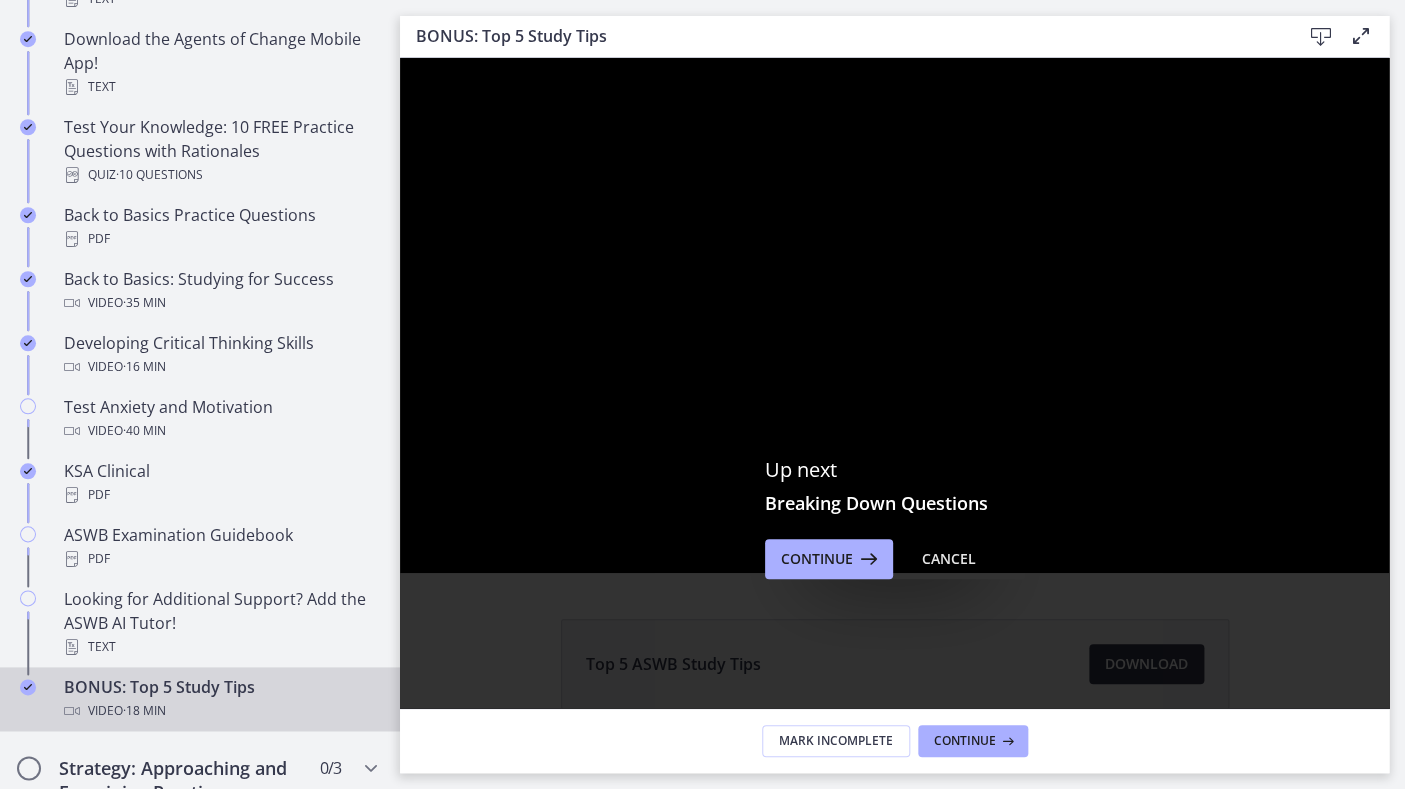scroll, scrollTop: 608, scrollLeft: 0, axis: vertical 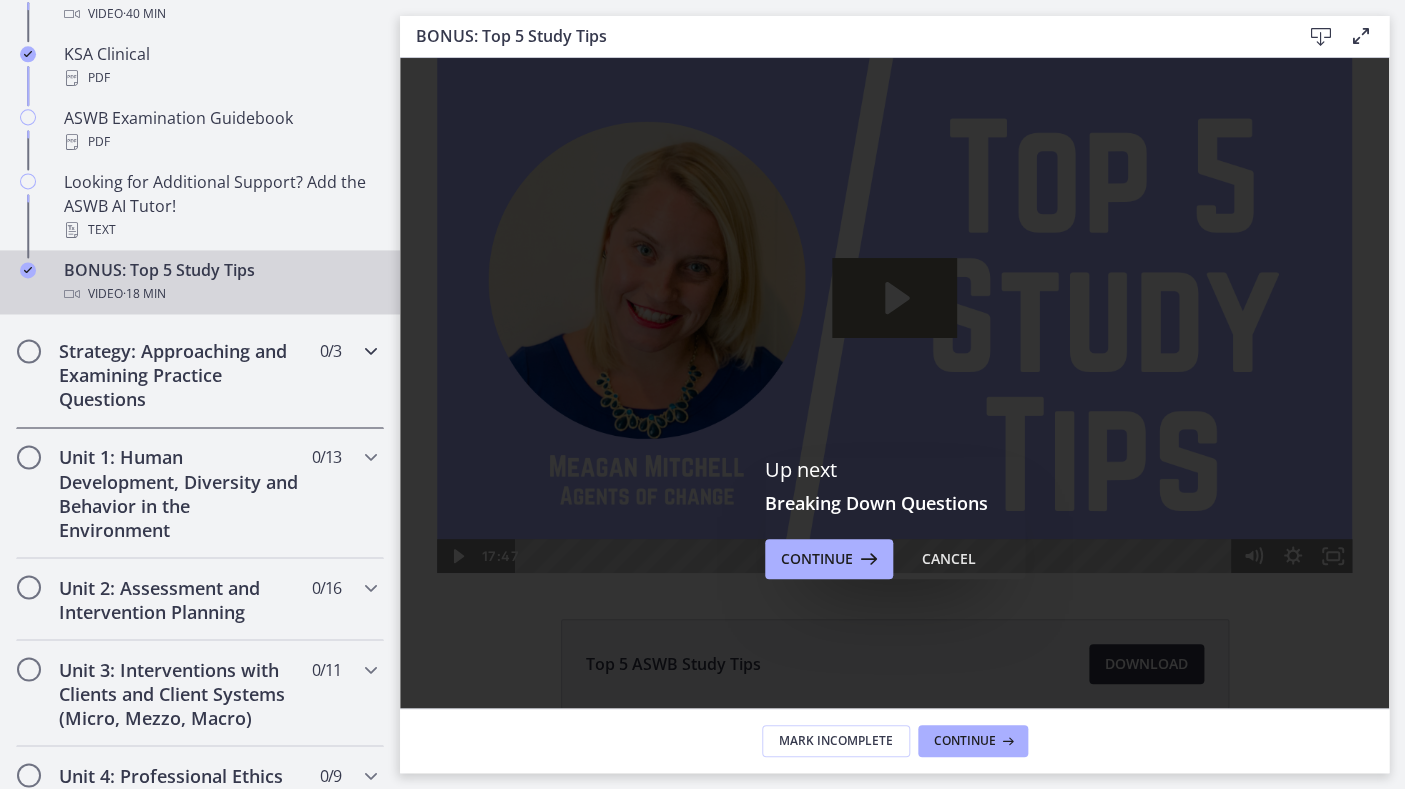 click at bounding box center [29, 351] 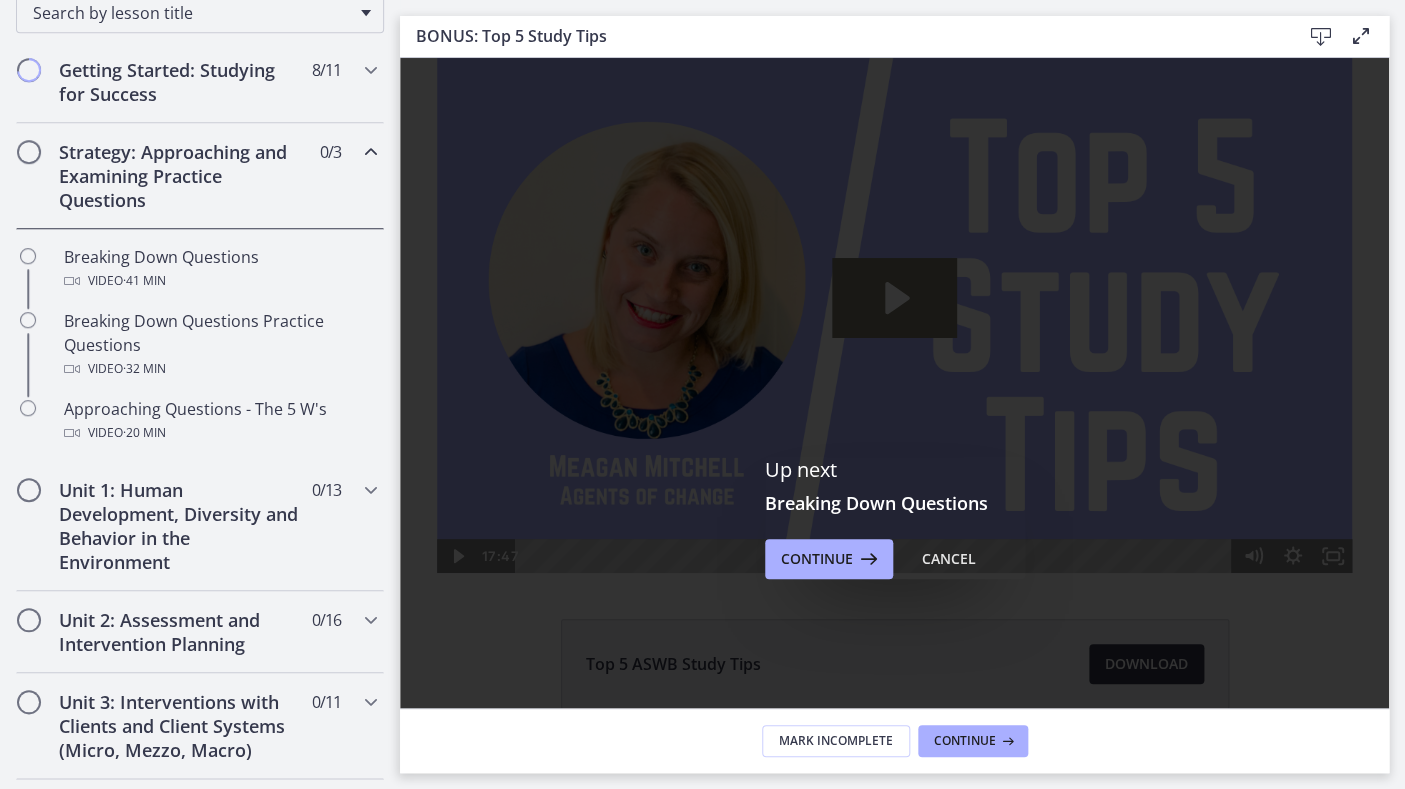 scroll, scrollTop: 342, scrollLeft: 0, axis: vertical 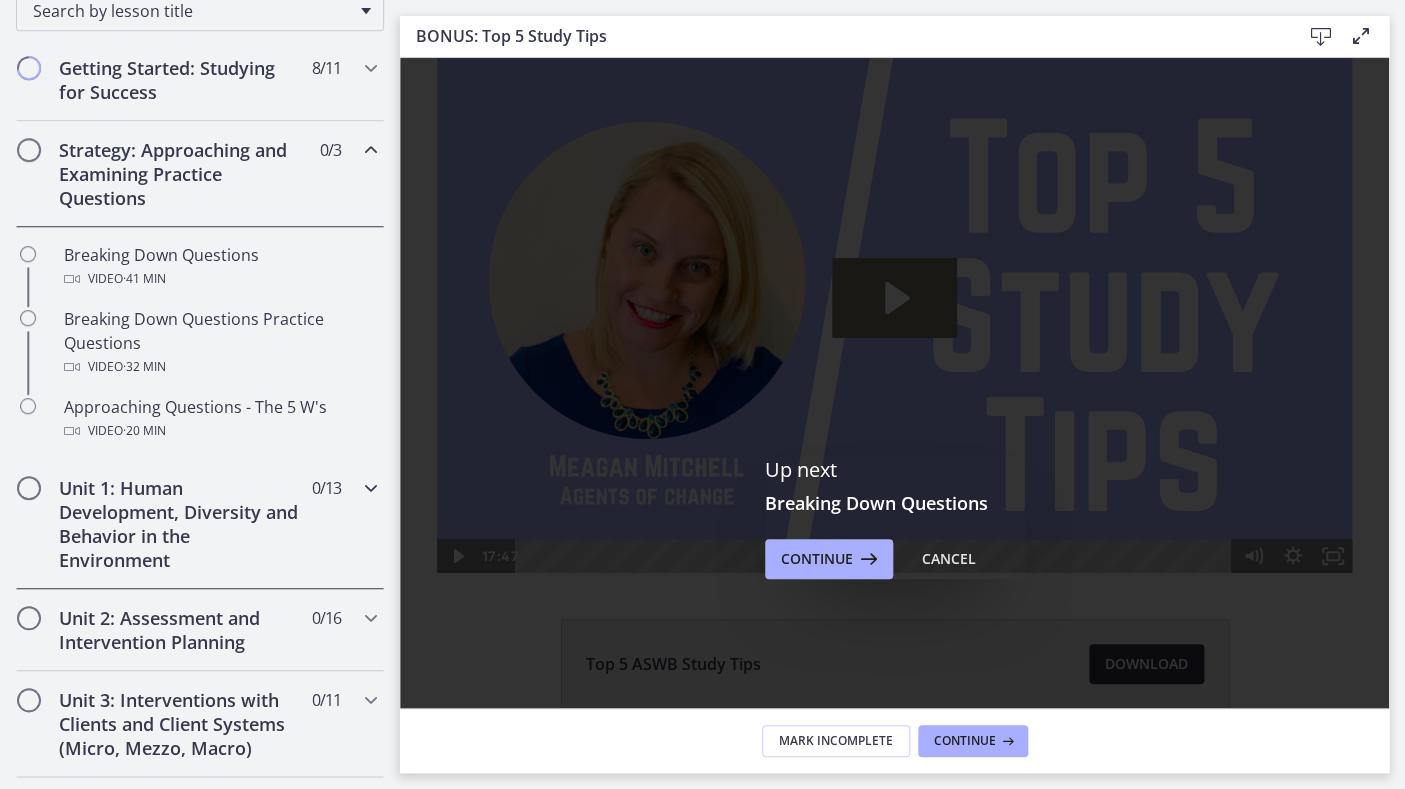 click on "Unit 1: Human Development, Diversity and Behavior in the Environment" at bounding box center (181, 524) 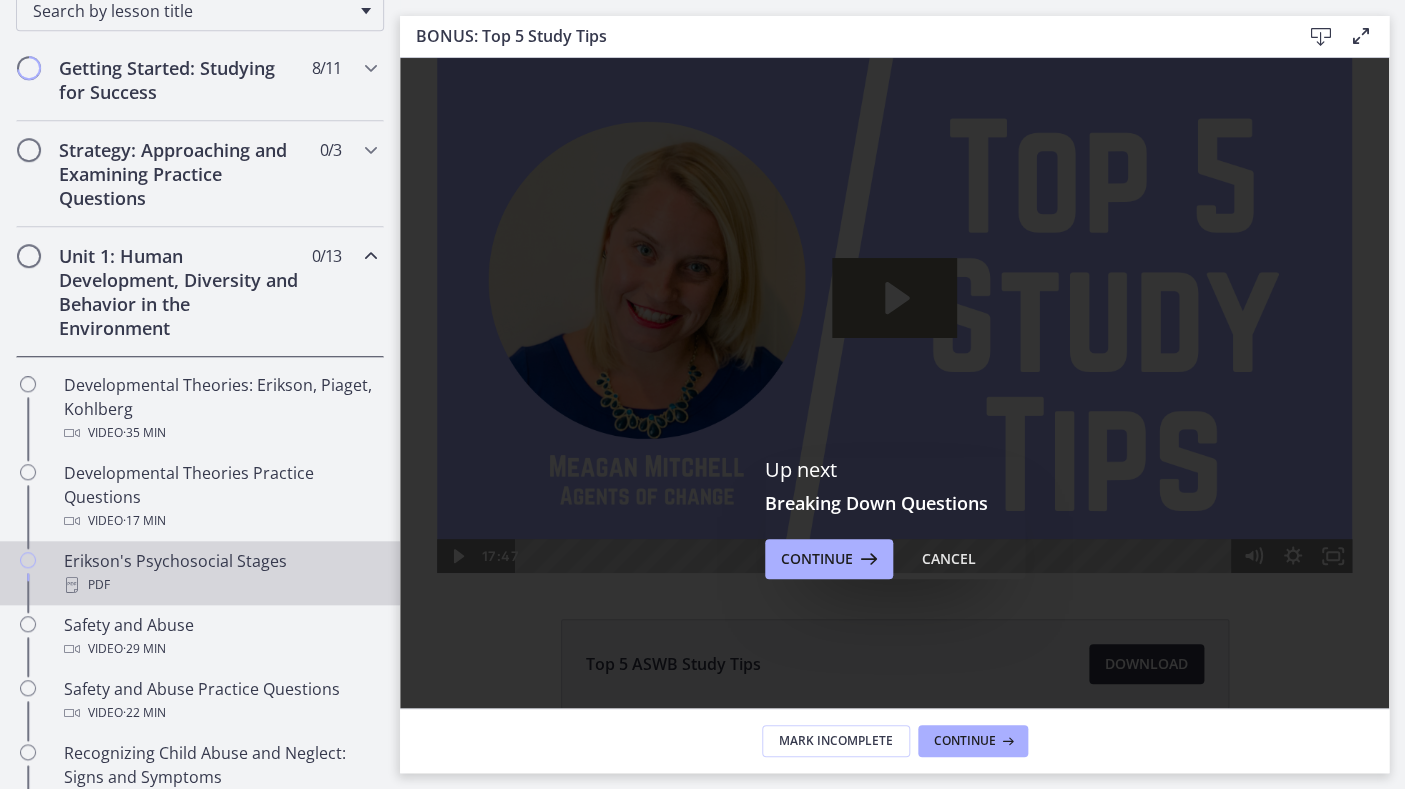 click on "Erikson's Psychosocial Stages
PDF" at bounding box center [220, 573] 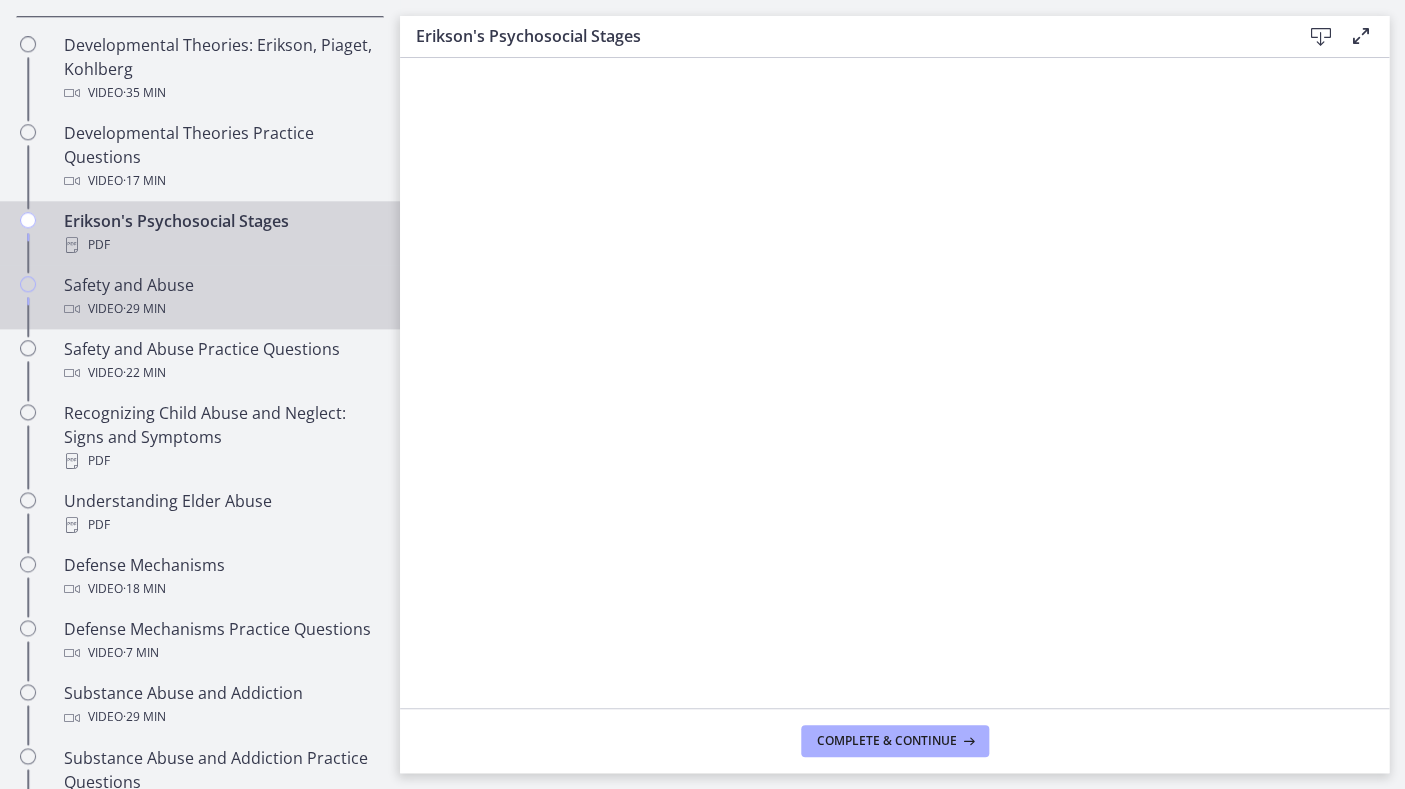 scroll, scrollTop: 683, scrollLeft: 0, axis: vertical 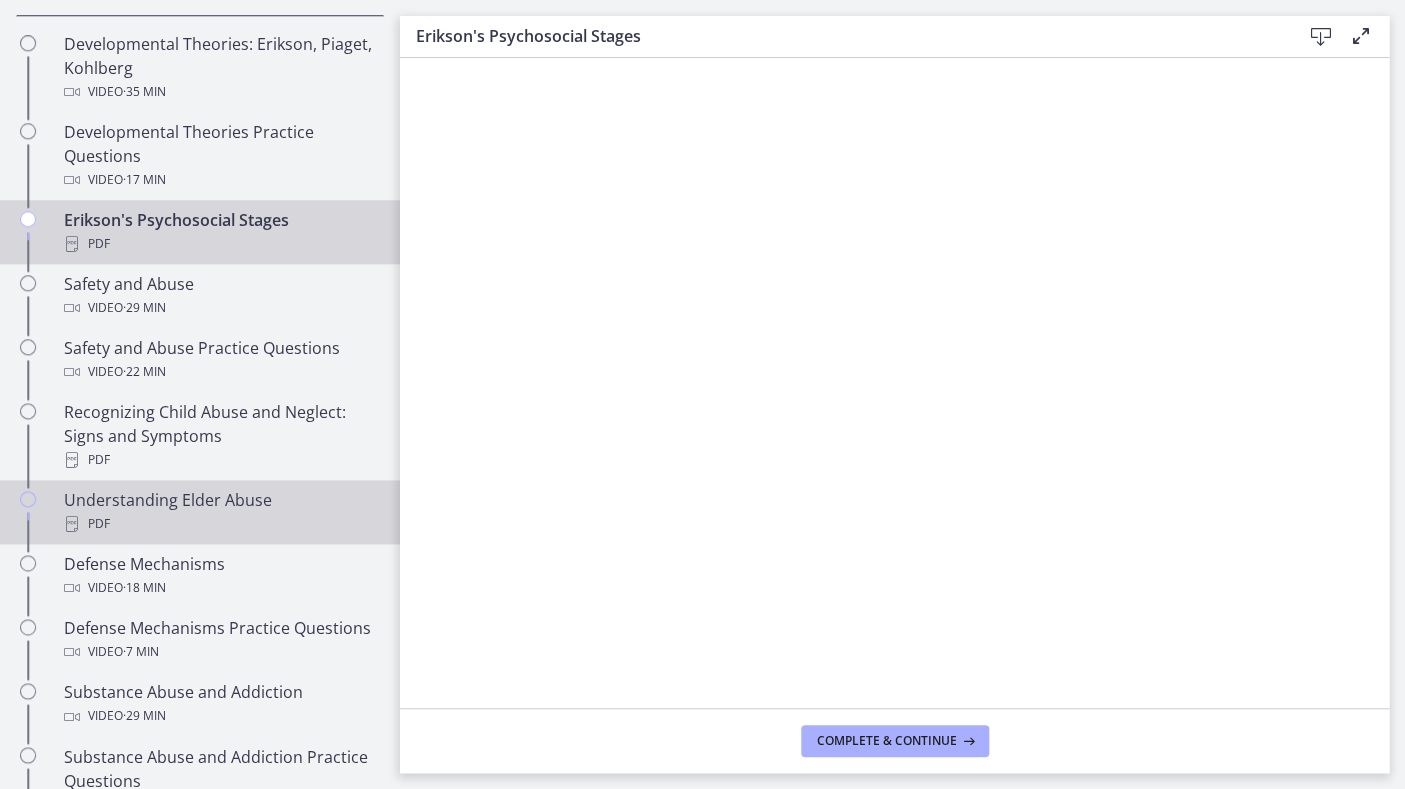 click on "PDF" at bounding box center (220, 524) 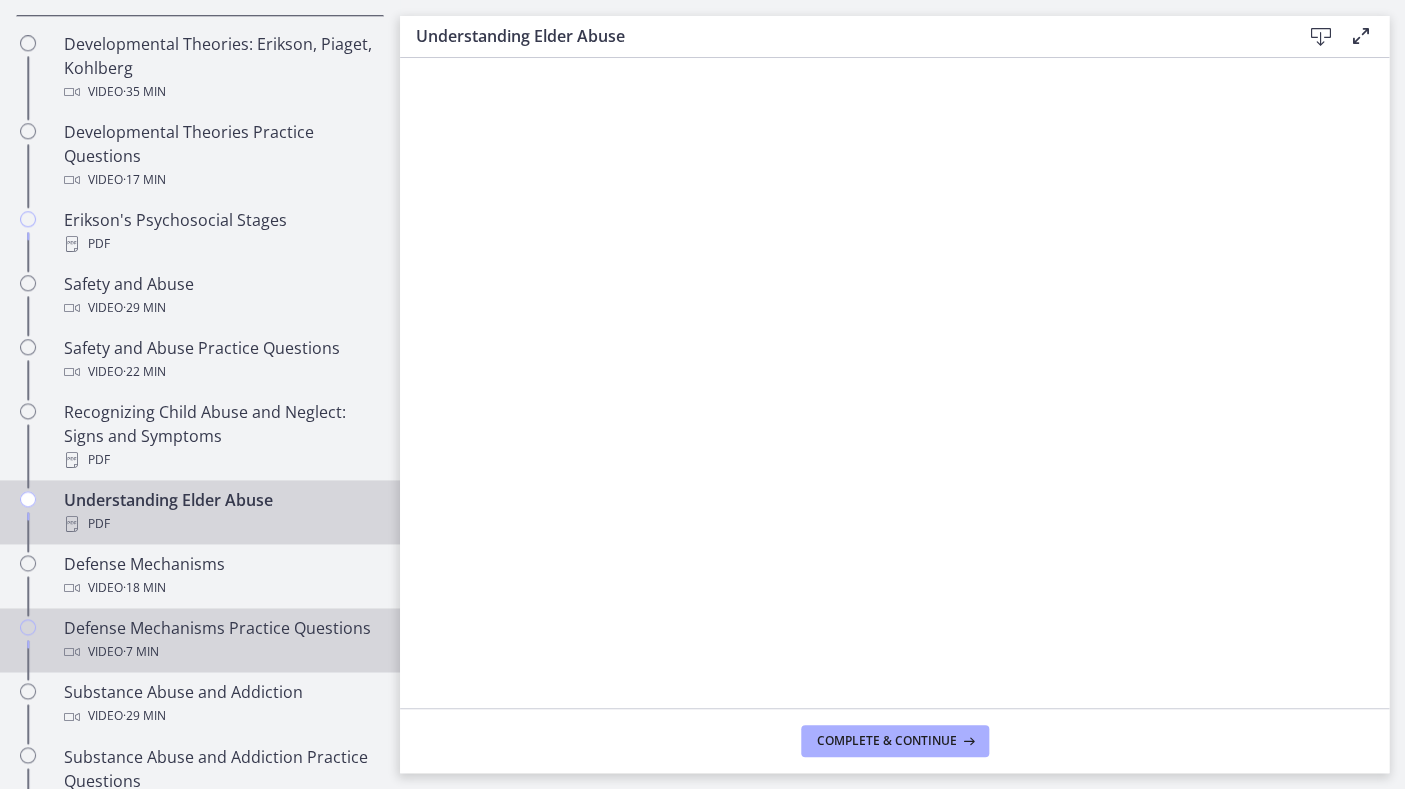 click on "Defense Mechanisms Practice Questions
Video
·  7 min" at bounding box center [220, 640] 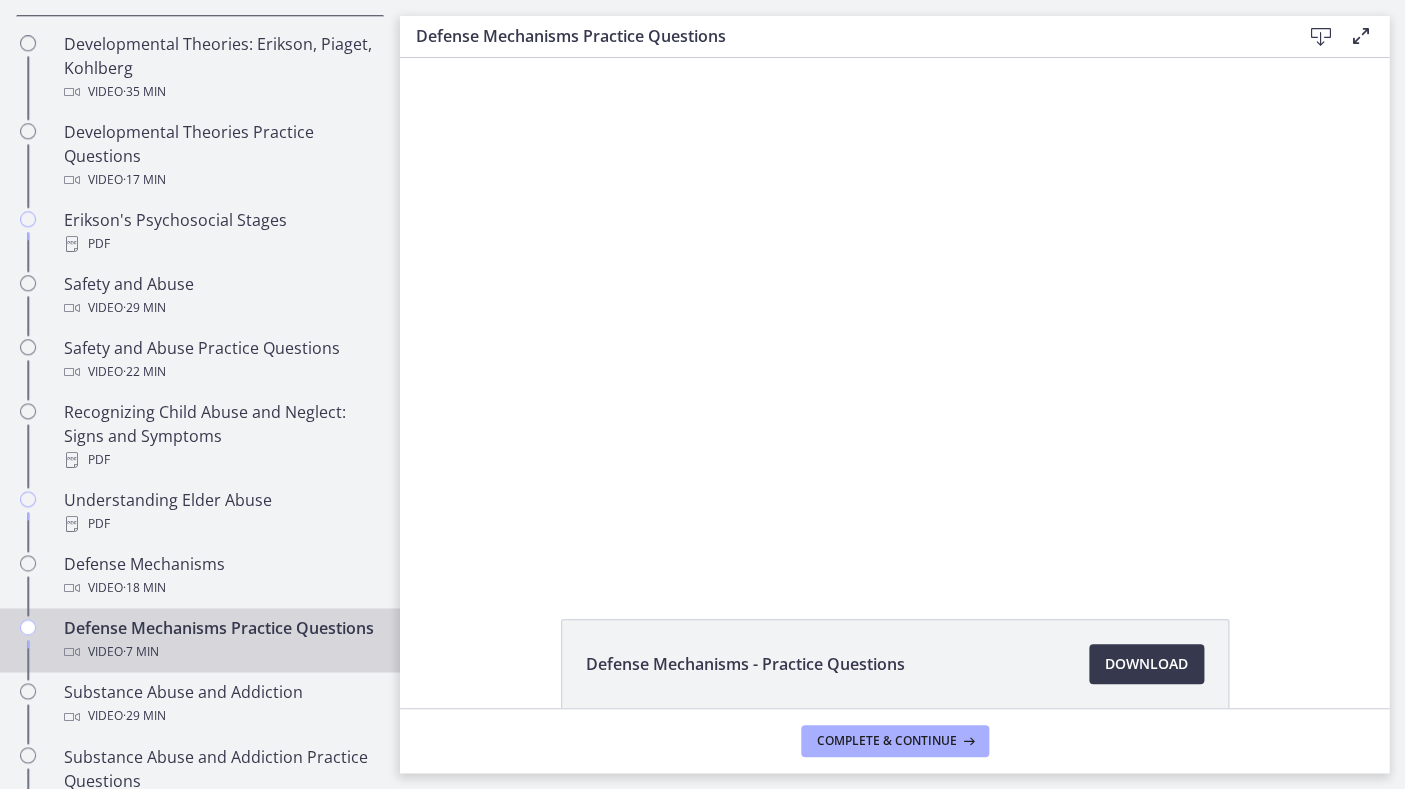 scroll, scrollTop: 0, scrollLeft: 0, axis: both 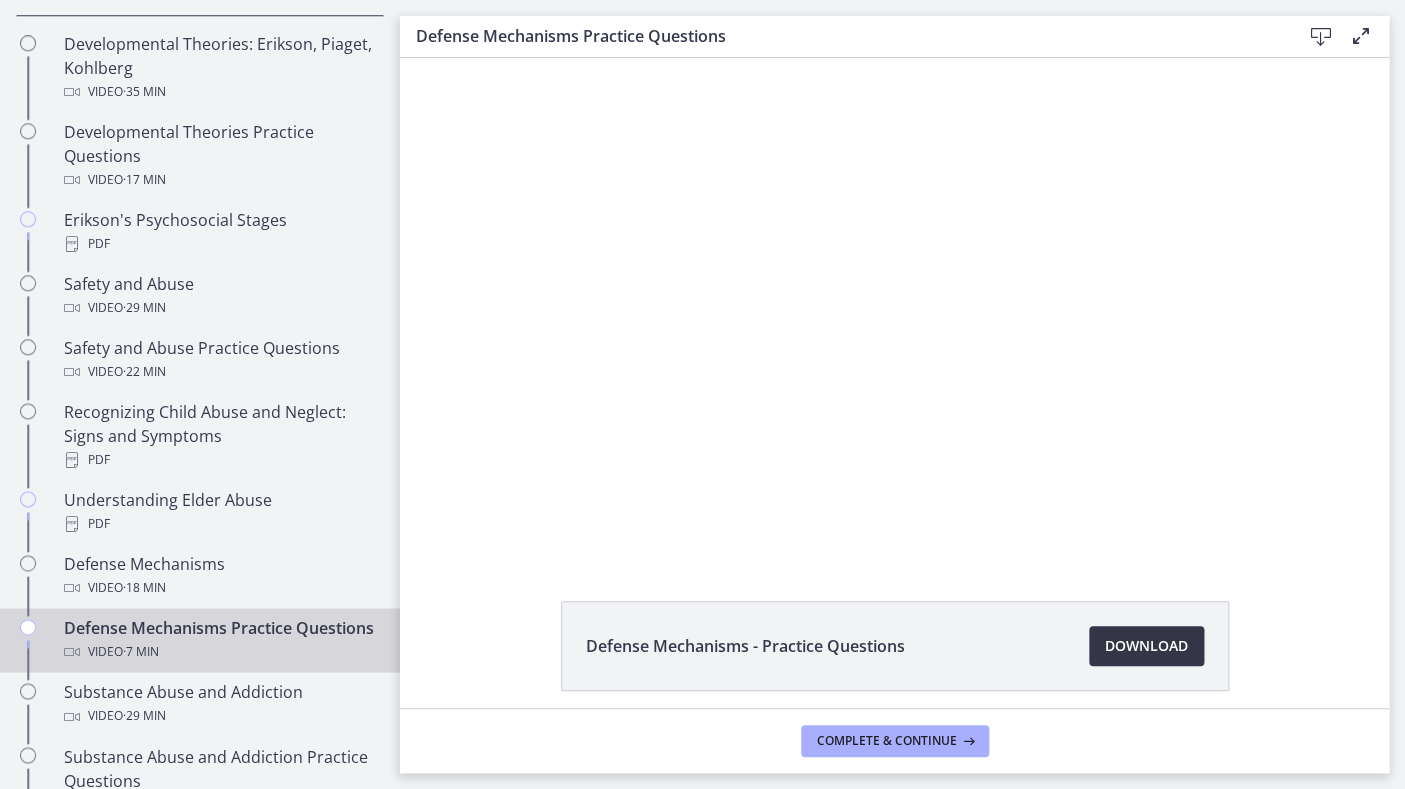 click on "Download
Opens in a new window" at bounding box center [1146, 646] 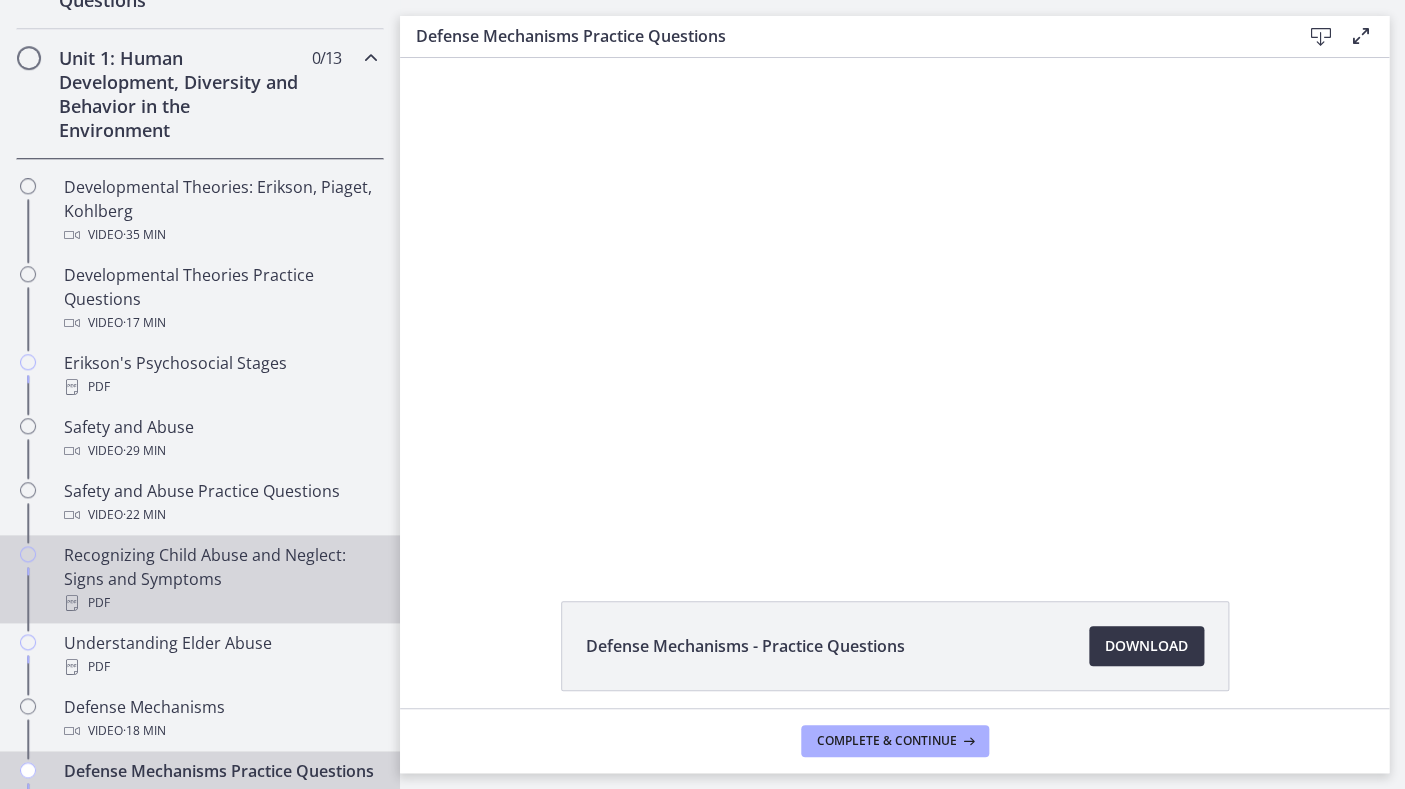 scroll, scrollTop: 539, scrollLeft: 0, axis: vertical 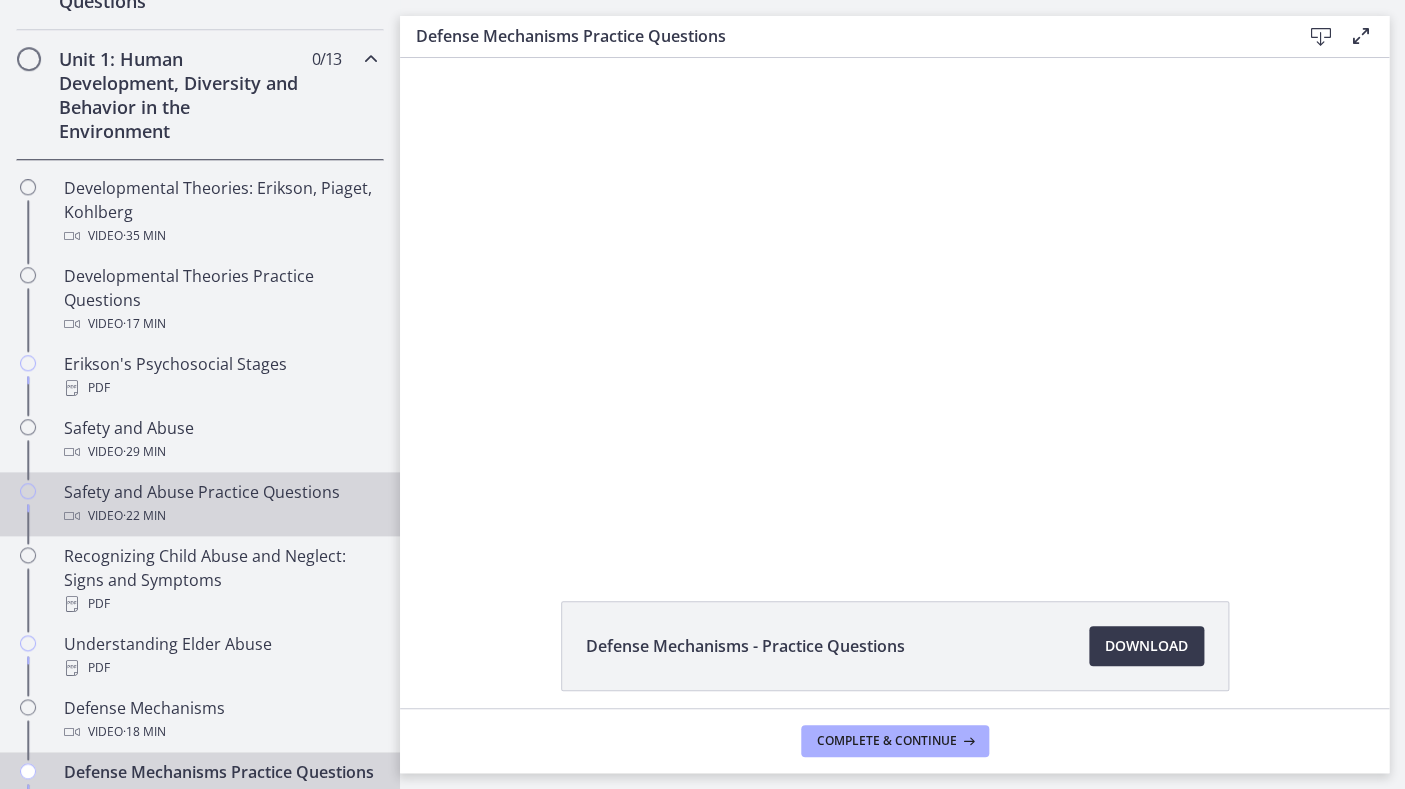 click on "Video
·  22 min" at bounding box center [220, 516] 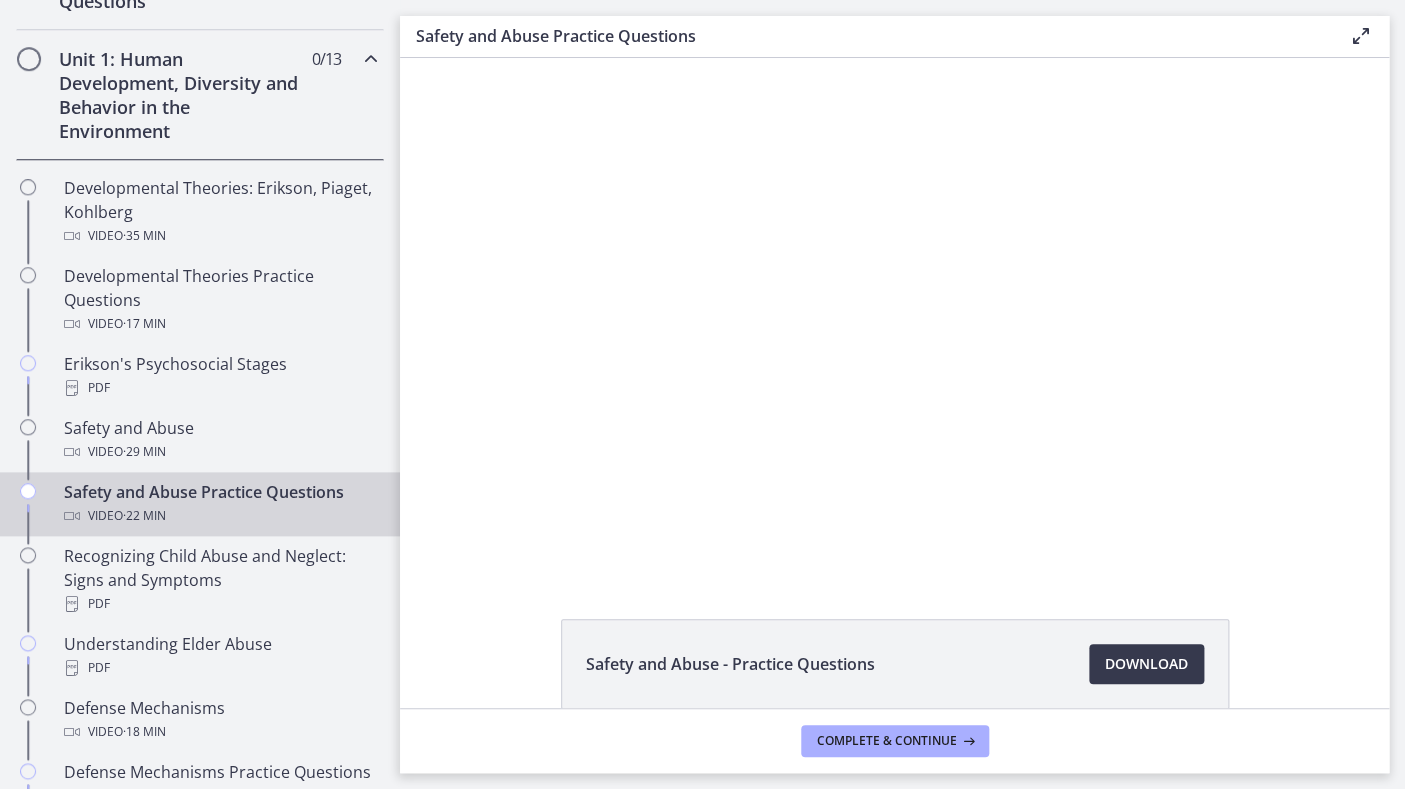scroll, scrollTop: 0, scrollLeft: 0, axis: both 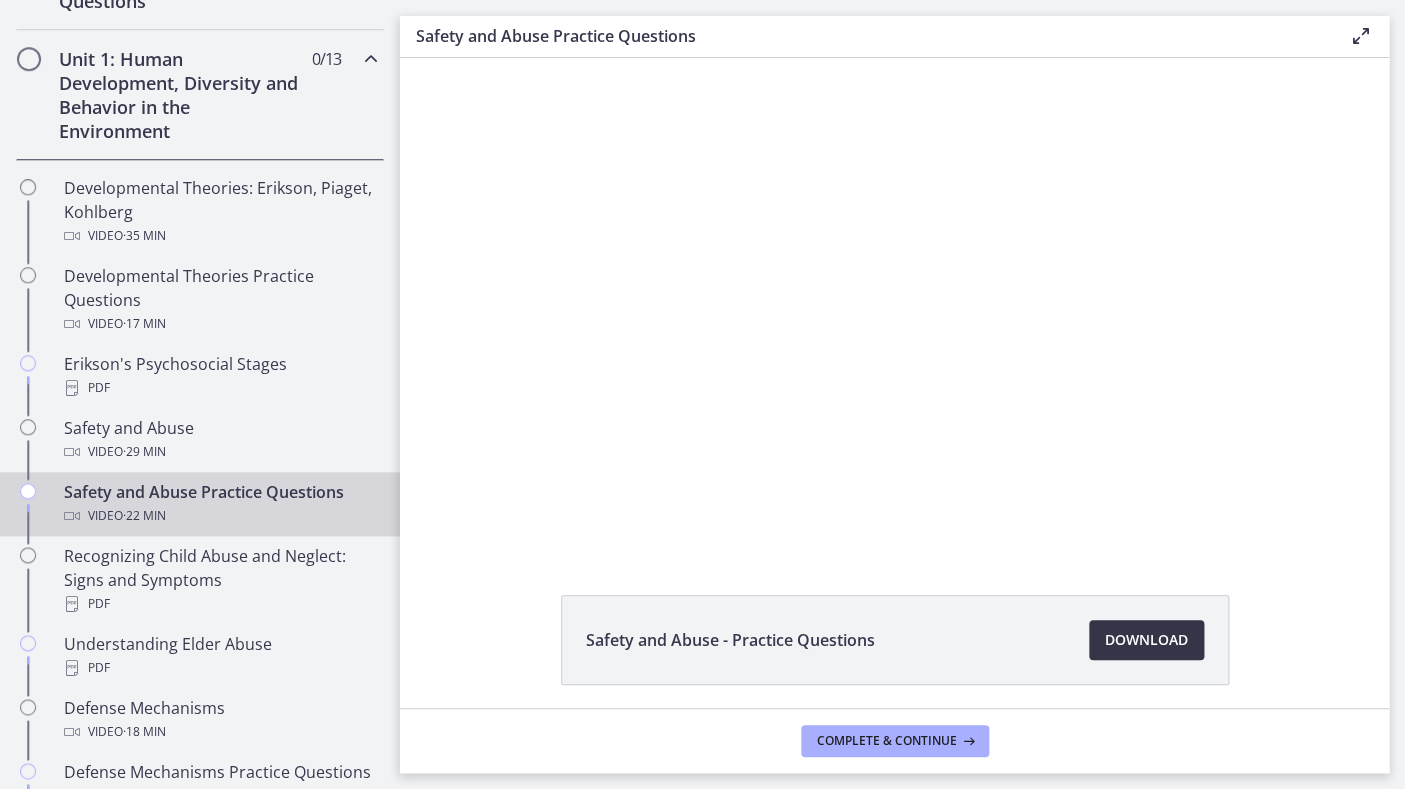 click on "Download
Opens in a new window" at bounding box center (1146, 640) 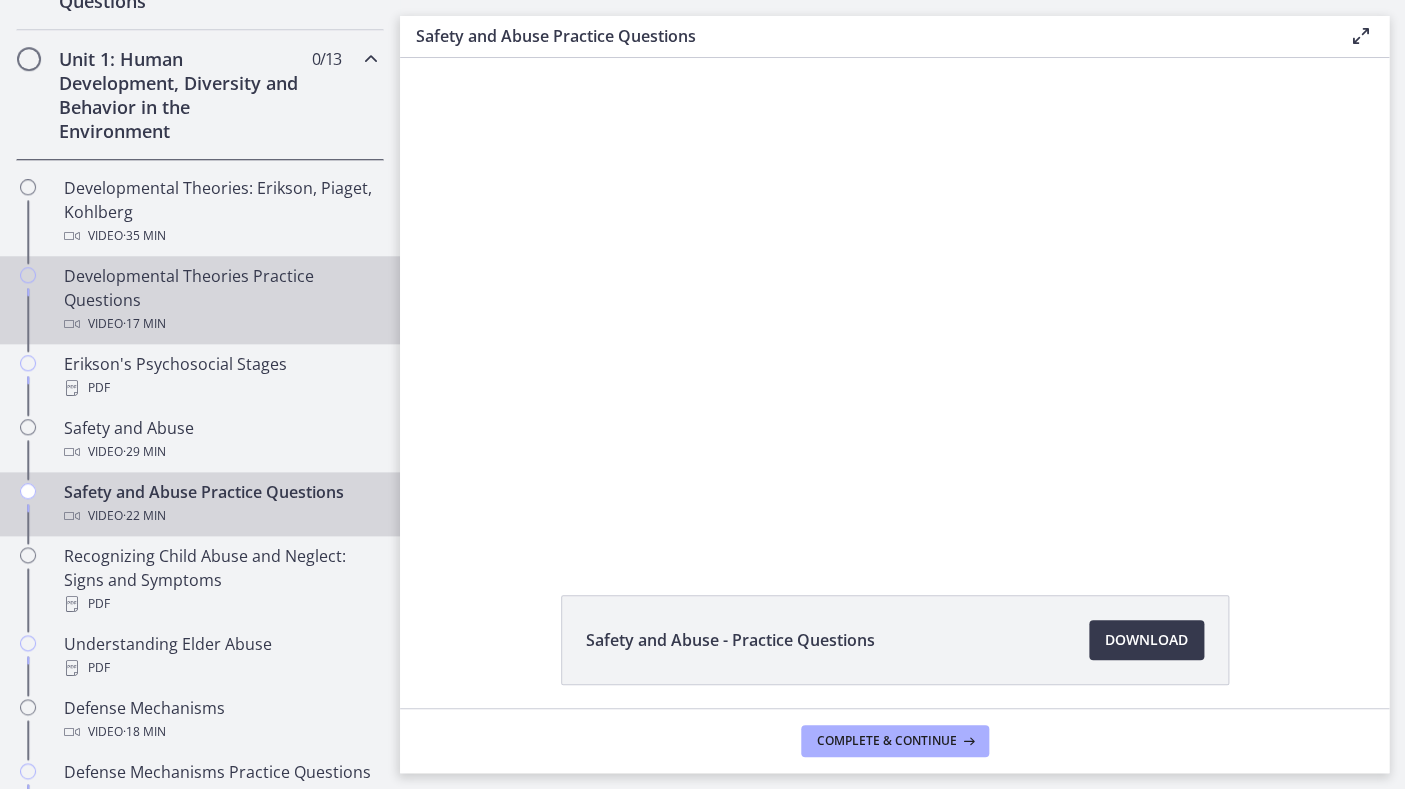 click on "Developmental Theories Practice Questions
Video
·  17 min" at bounding box center [220, 300] 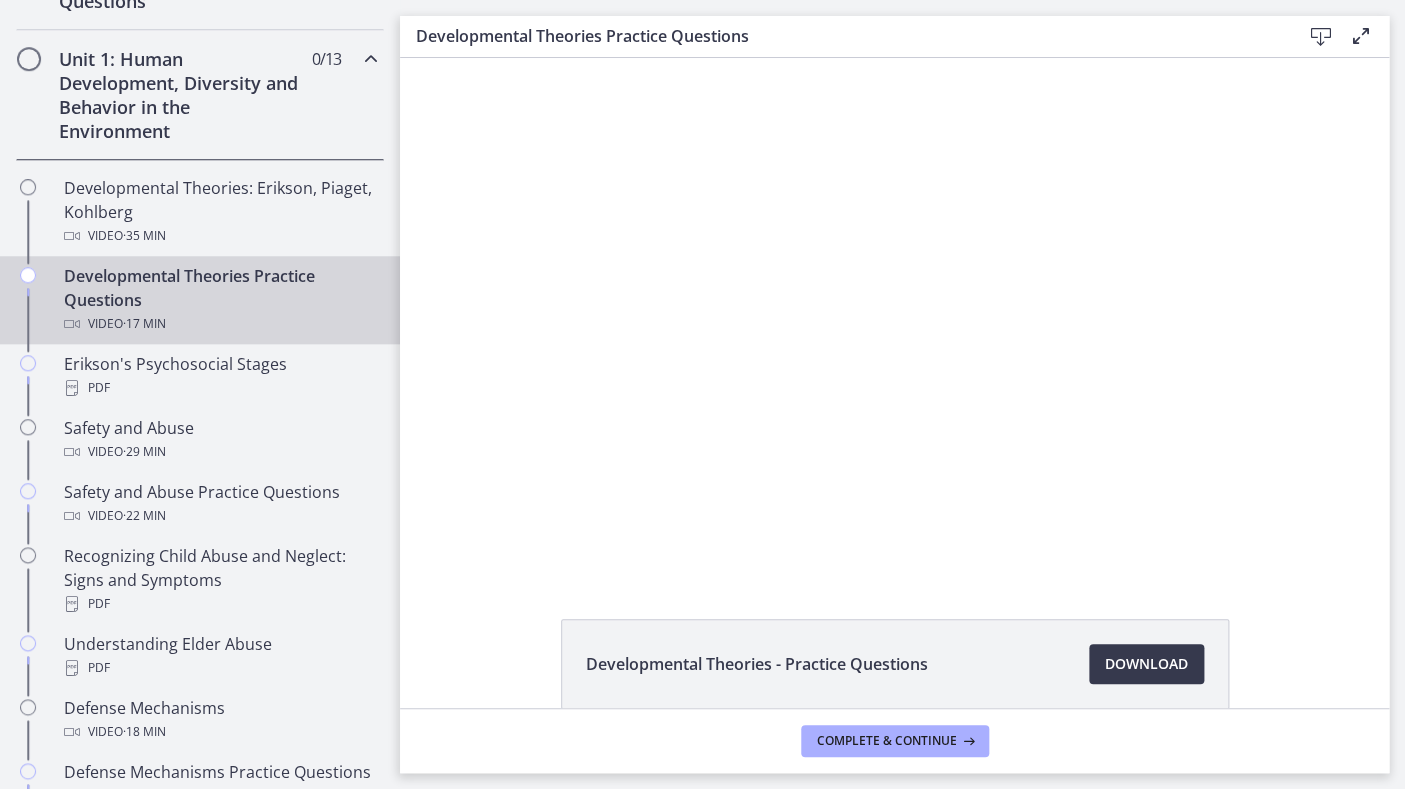 scroll, scrollTop: 0, scrollLeft: 0, axis: both 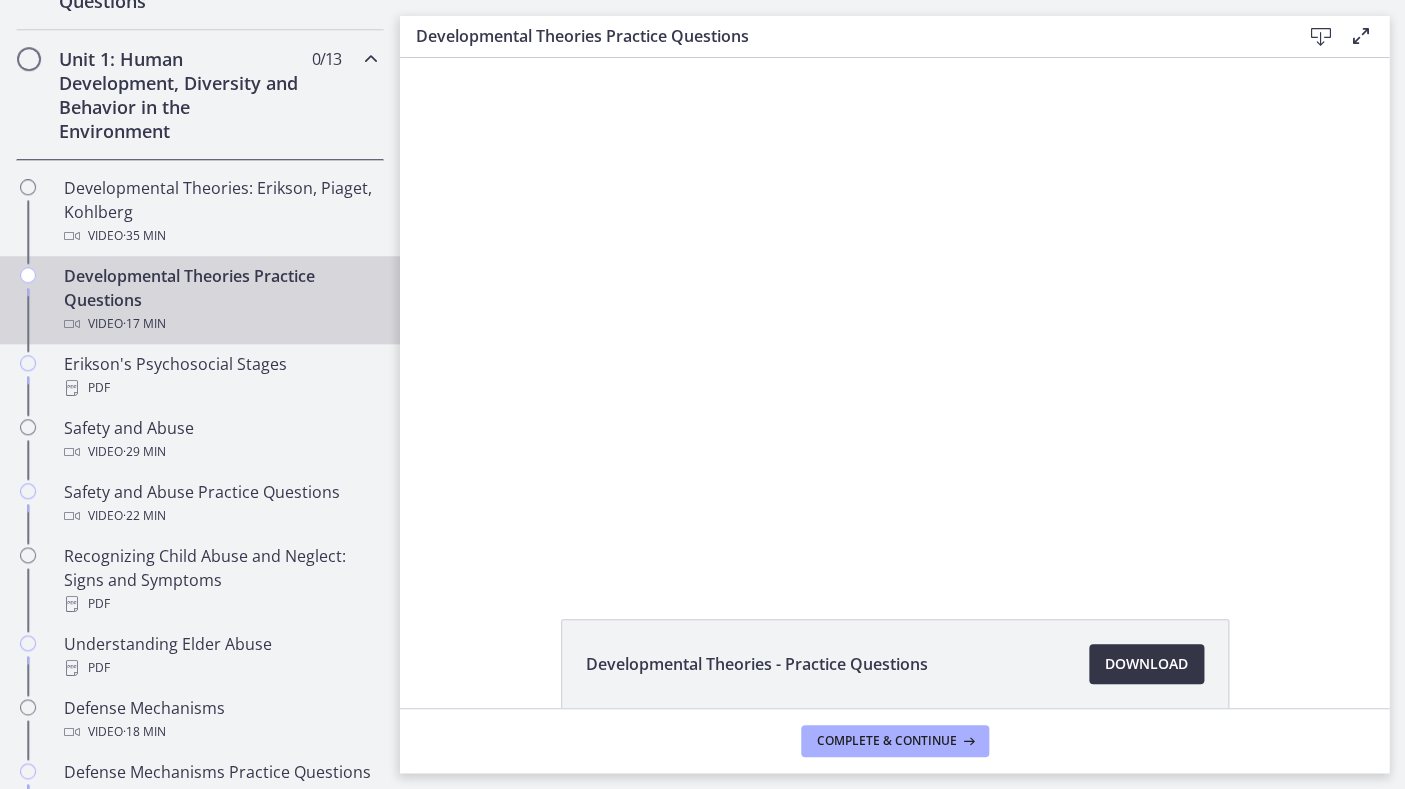 click on "Download
Opens in a new window" at bounding box center (1146, 664) 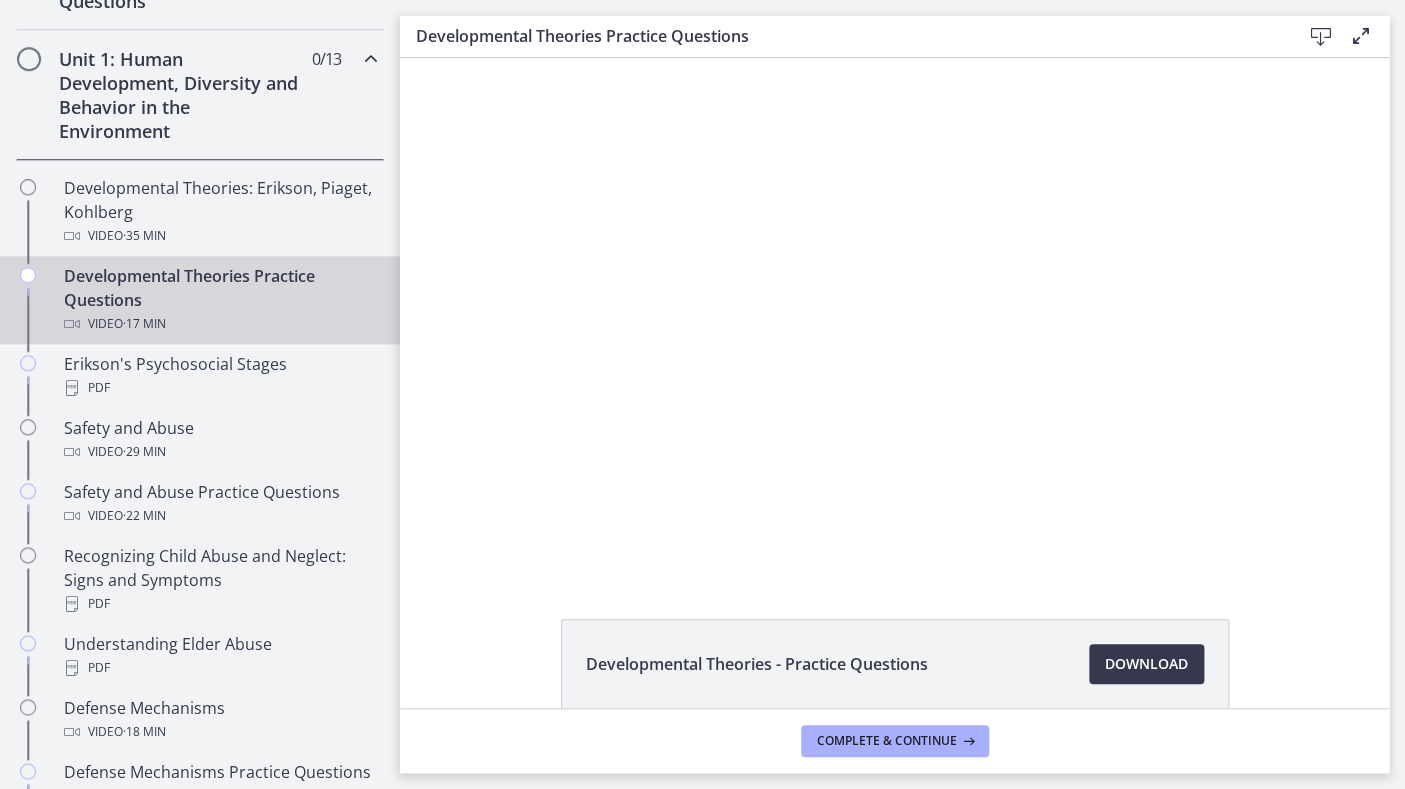 click on "Developmental Theories Practice Questions
Video
·  17 min" at bounding box center (220, 300) 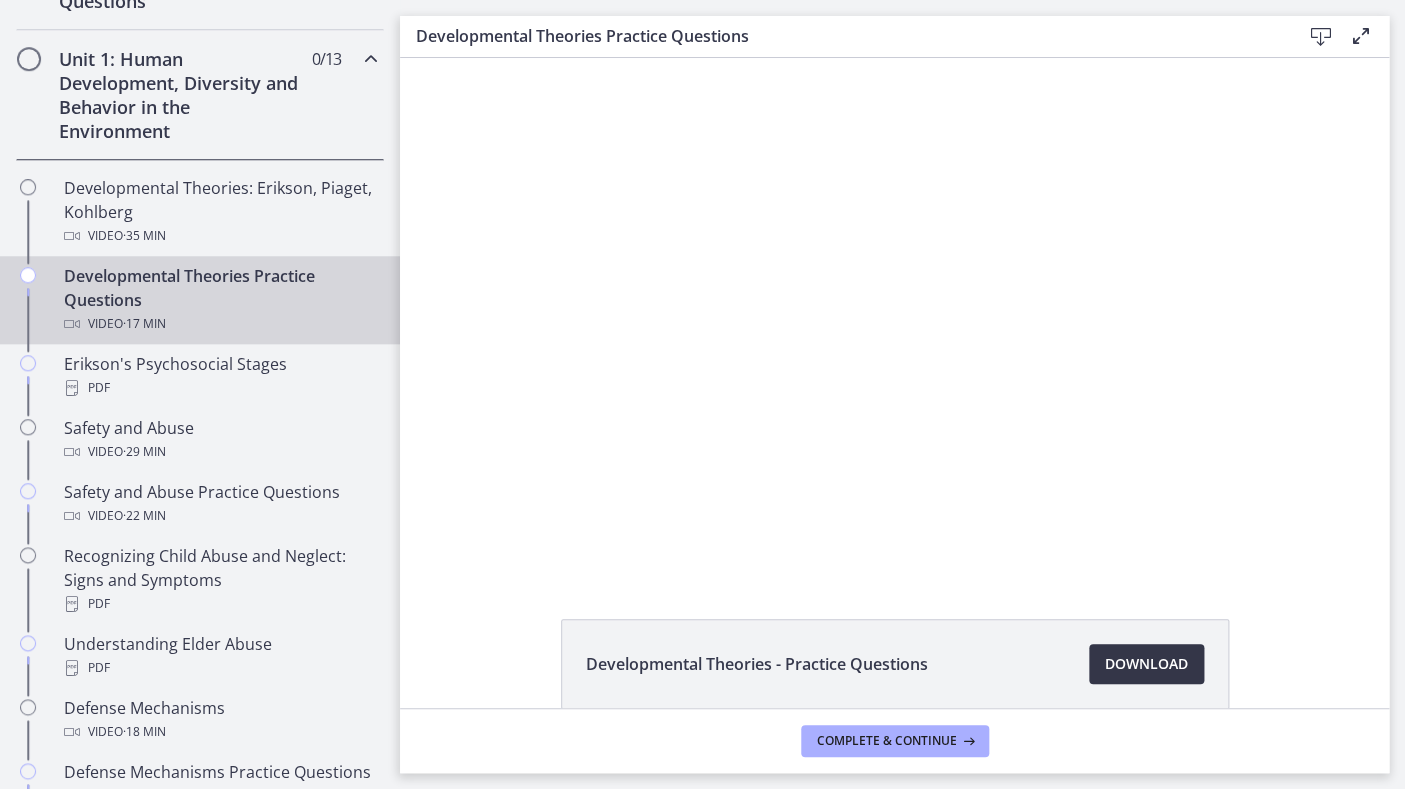 click on "Download
Opens in a new window" at bounding box center [1146, 664] 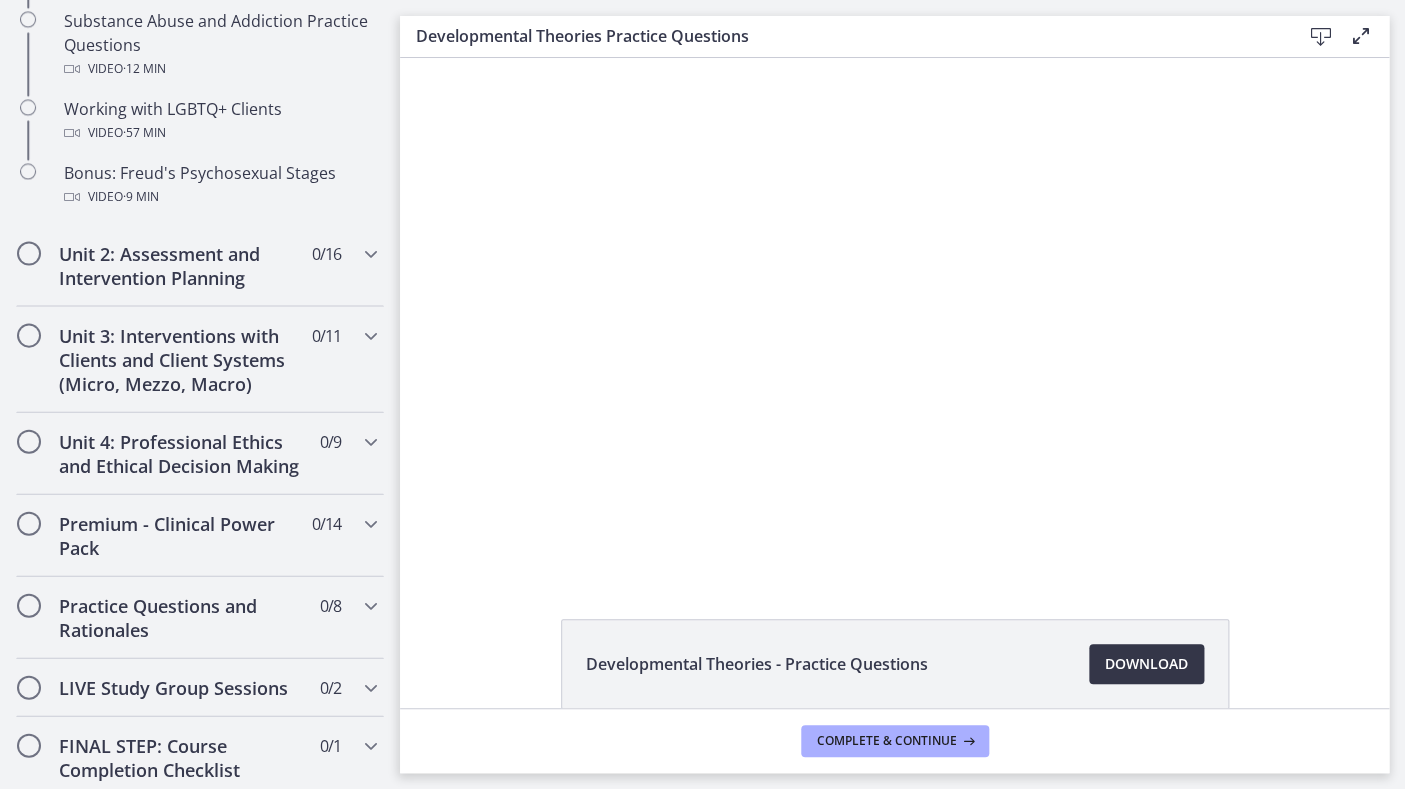 scroll, scrollTop: 1424, scrollLeft: 0, axis: vertical 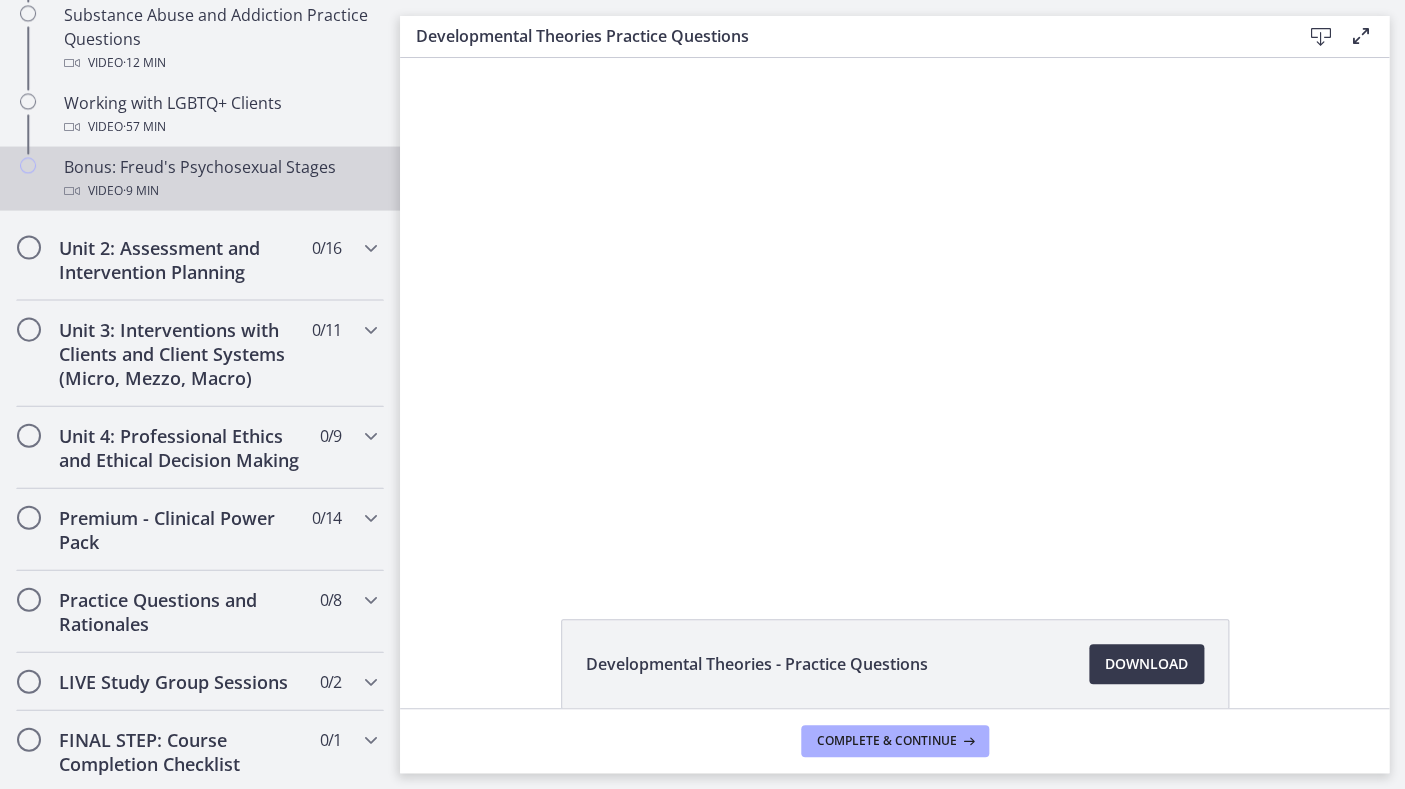click on "Video
·  9 min" at bounding box center [220, 191] 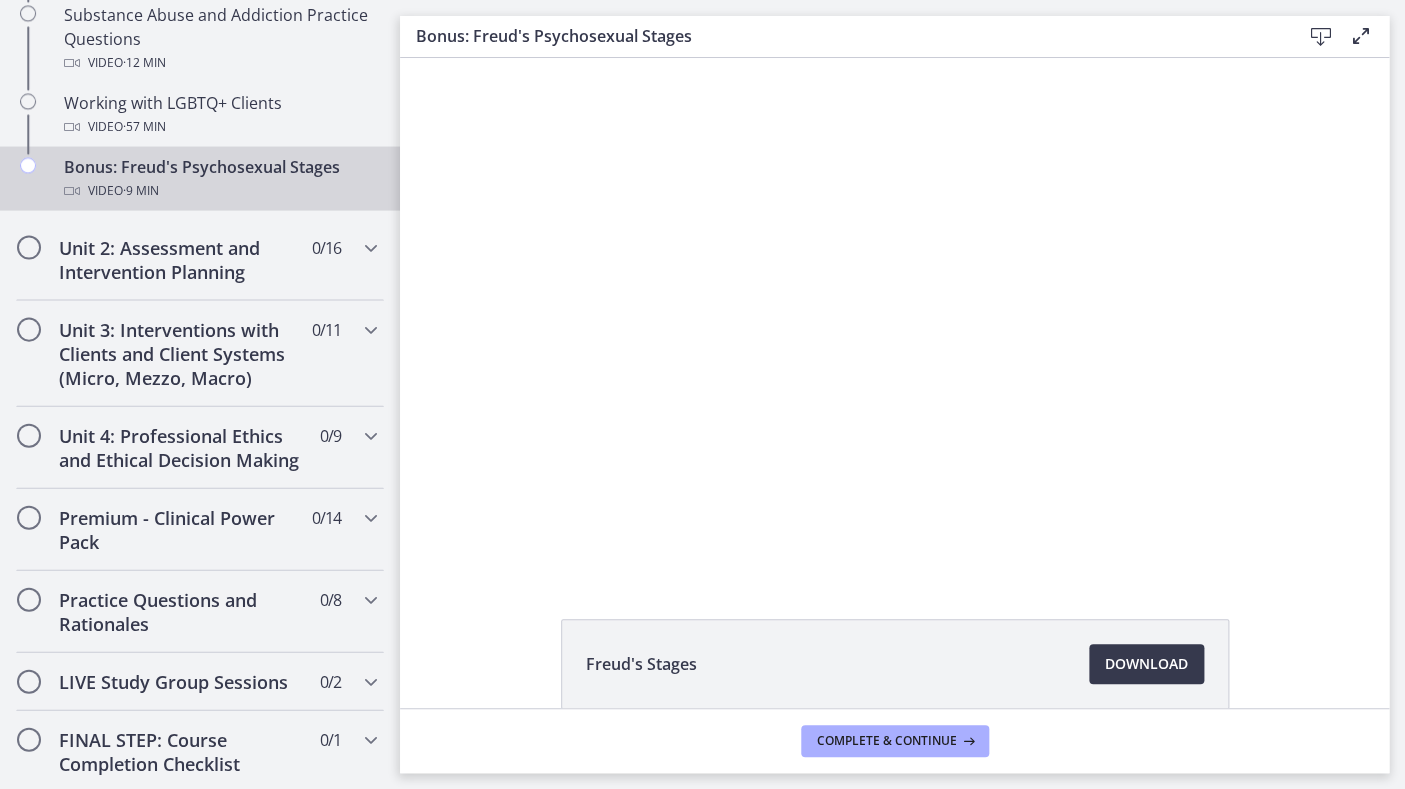 scroll, scrollTop: 0, scrollLeft: 0, axis: both 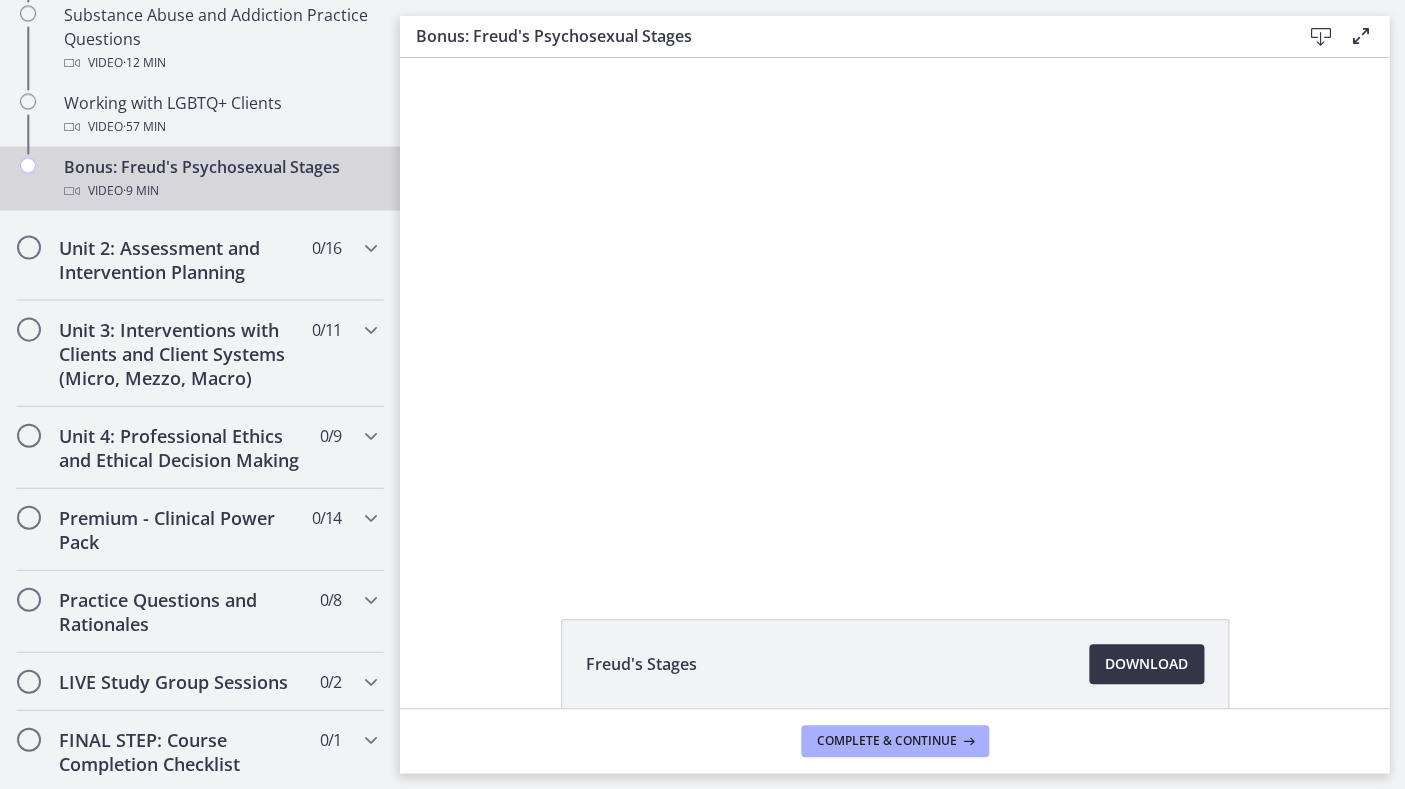 click on "Download
Opens in a new window" at bounding box center [1146, 664] 